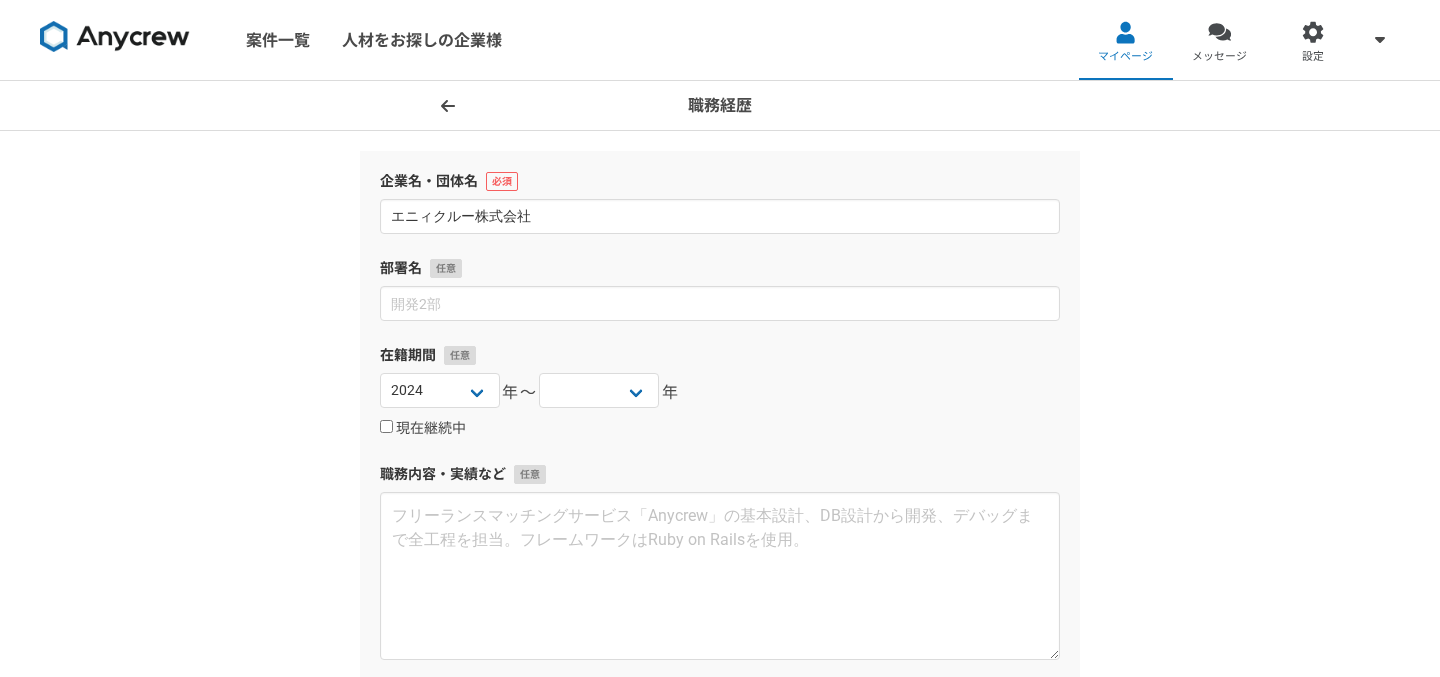 select on "2024" 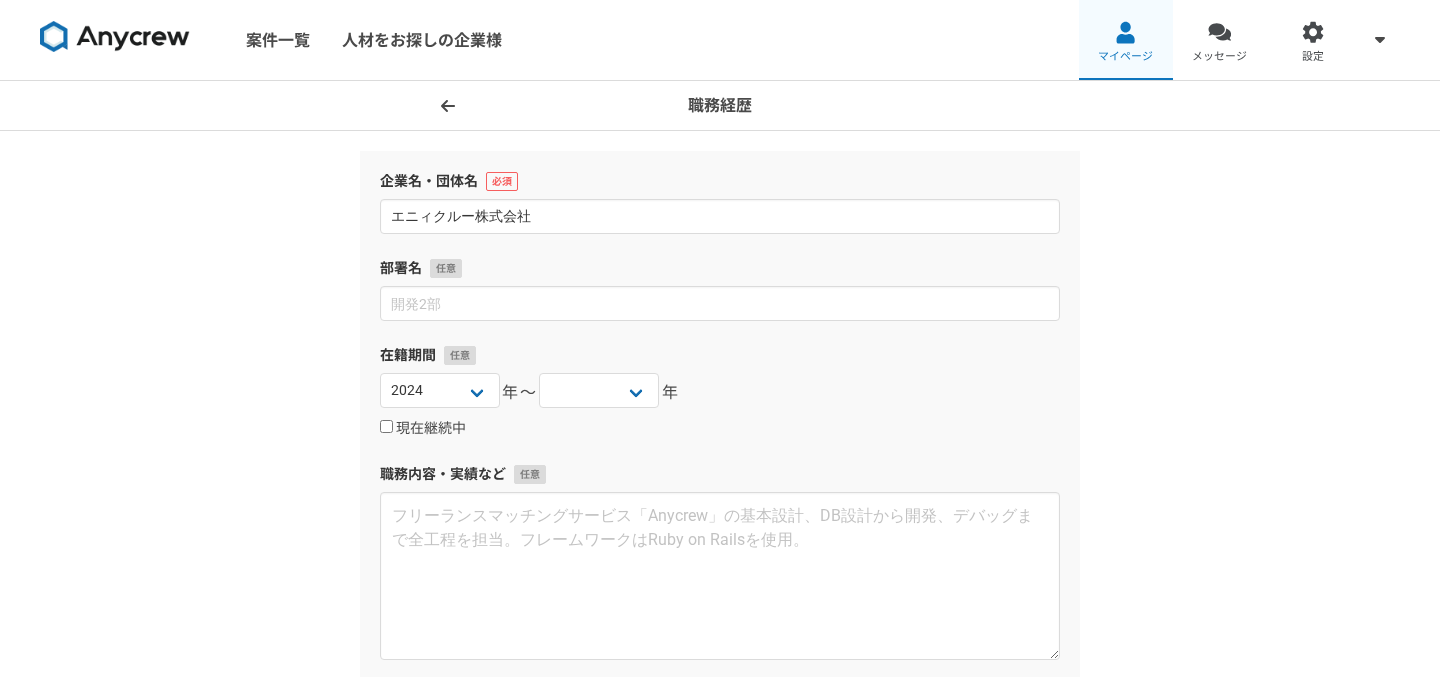 click on "マイページ" at bounding box center [1125, 57] 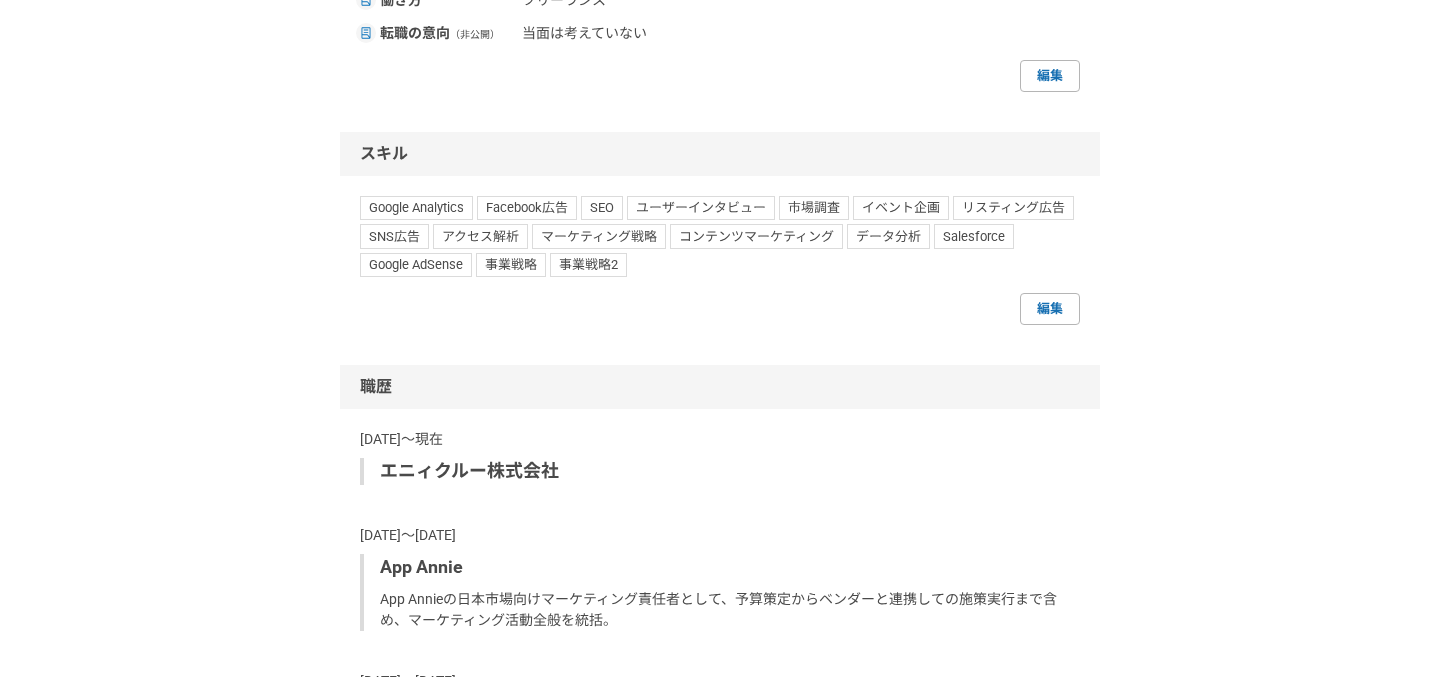 scroll, scrollTop: 1097, scrollLeft: 0, axis: vertical 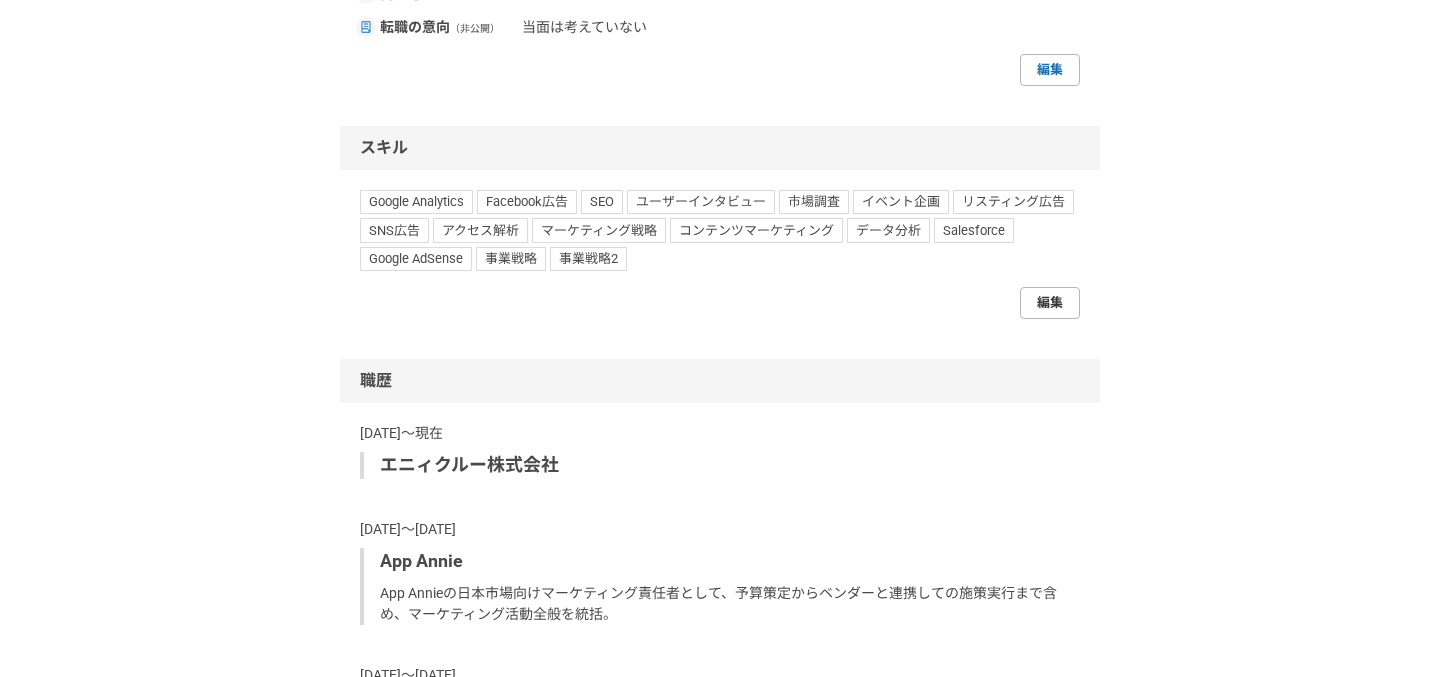 click on "編集" at bounding box center (1050, 303) 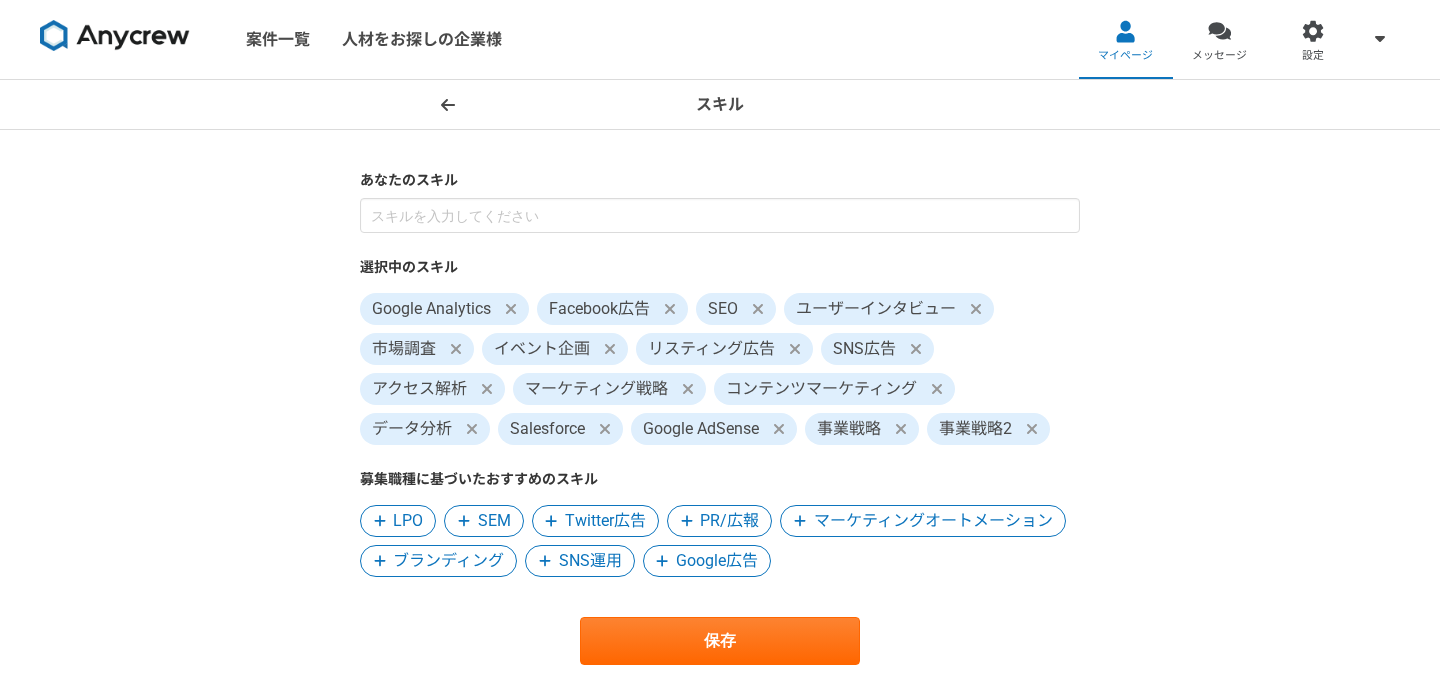 scroll, scrollTop: 0, scrollLeft: 0, axis: both 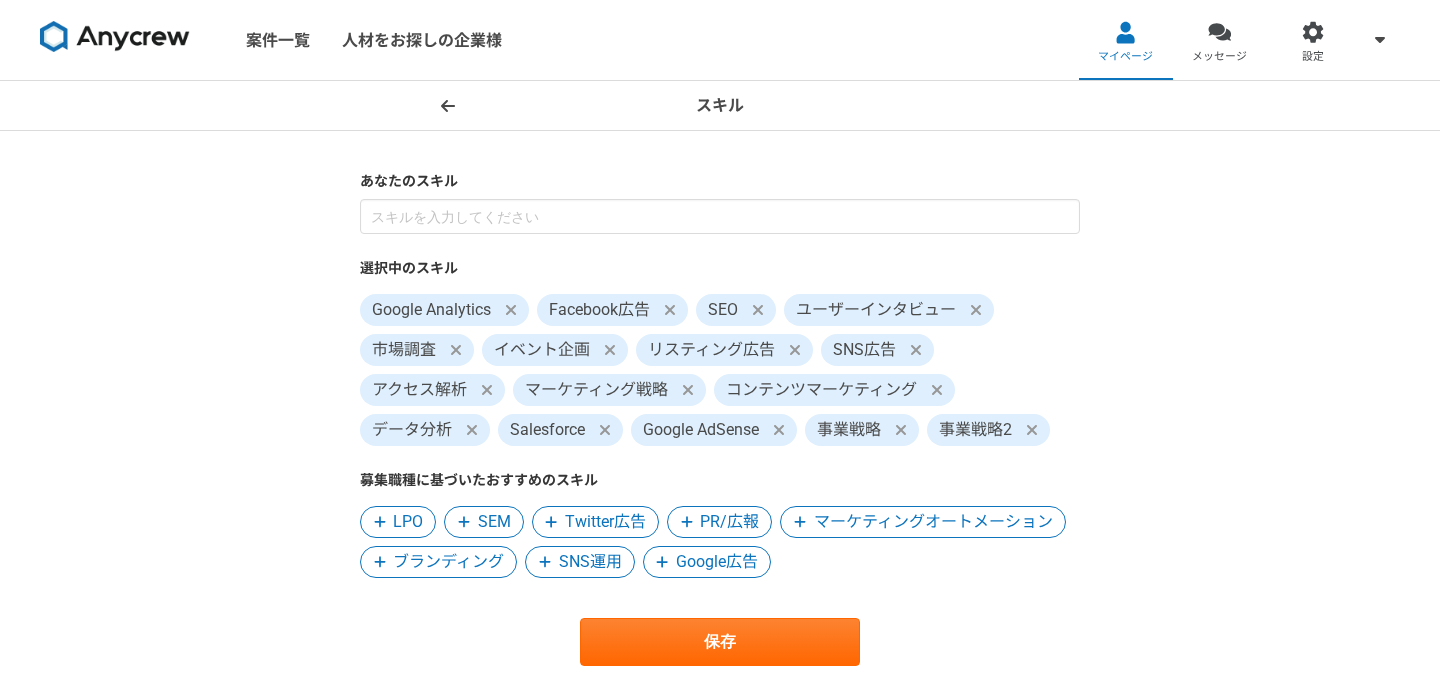 click 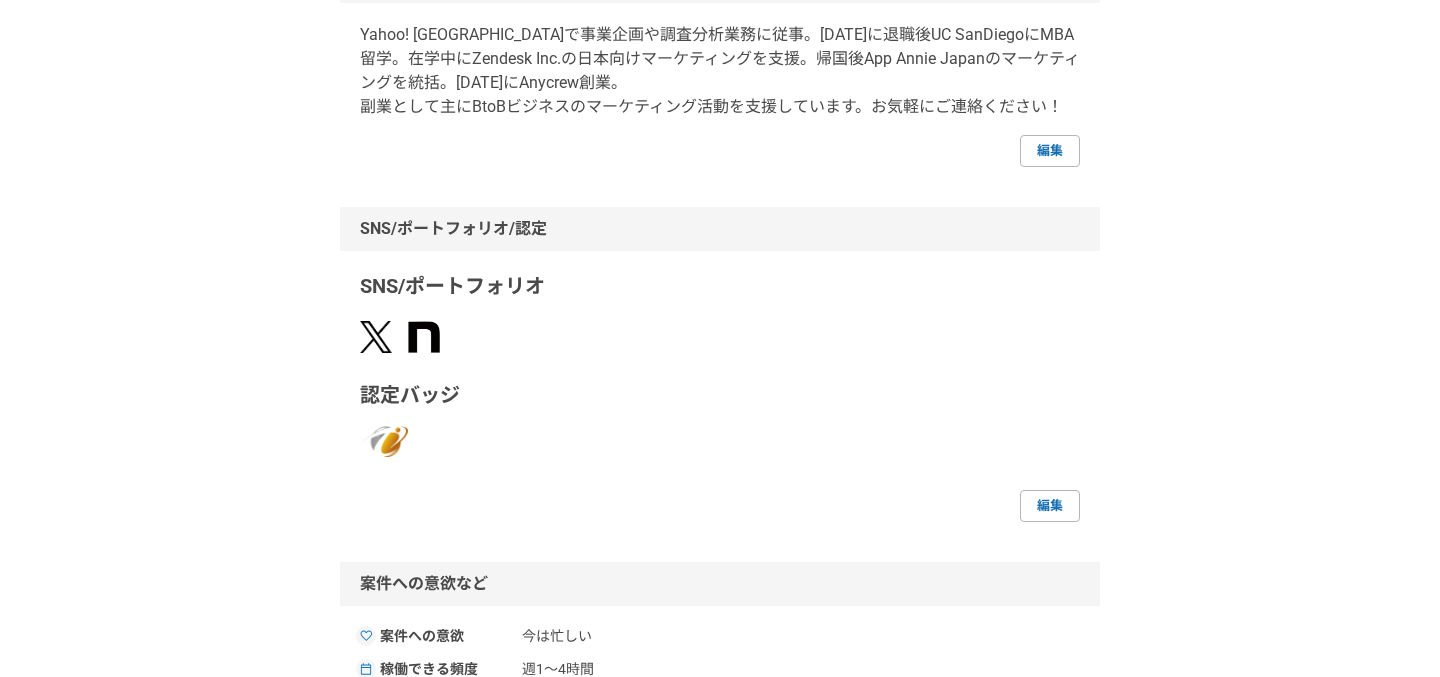 scroll, scrollTop: 336, scrollLeft: 0, axis: vertical 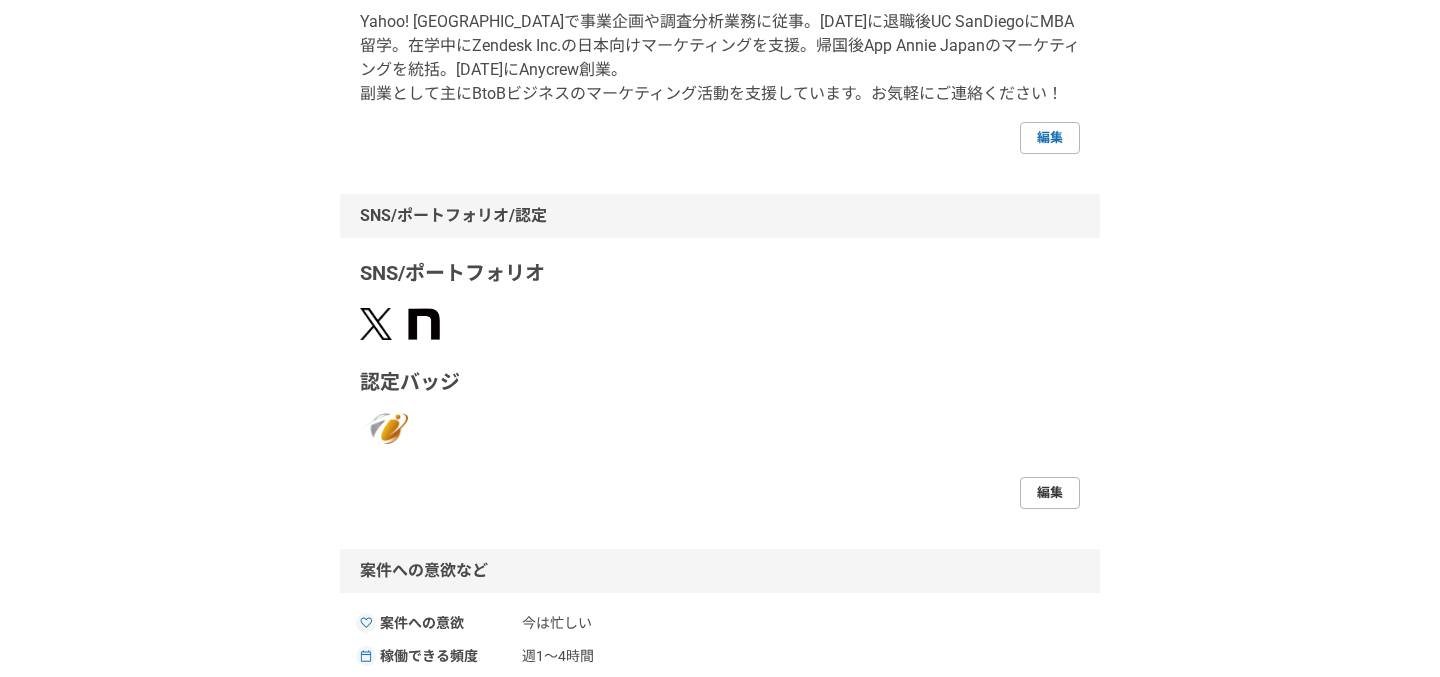click on "編集" at bounding box center (1050, 493) 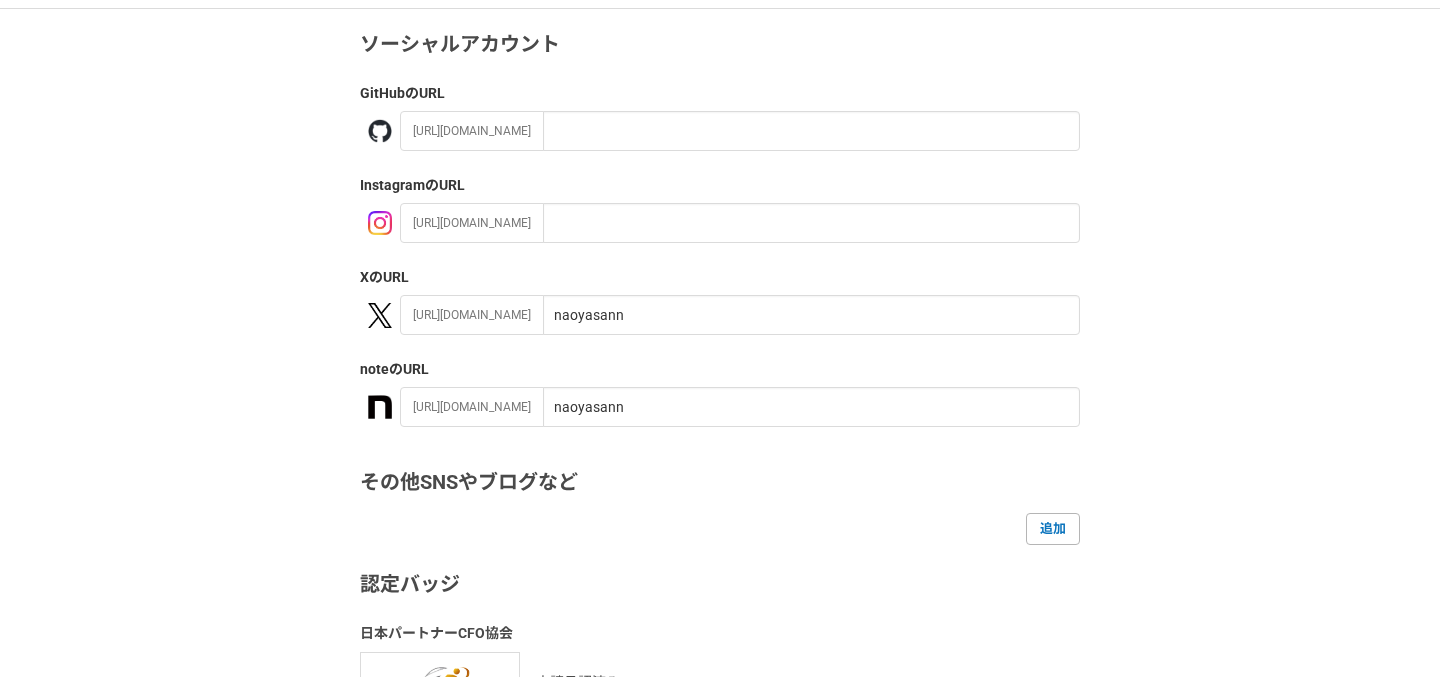 scroll, scrollTop: 125, scrollLeft: 0, axis: vertical 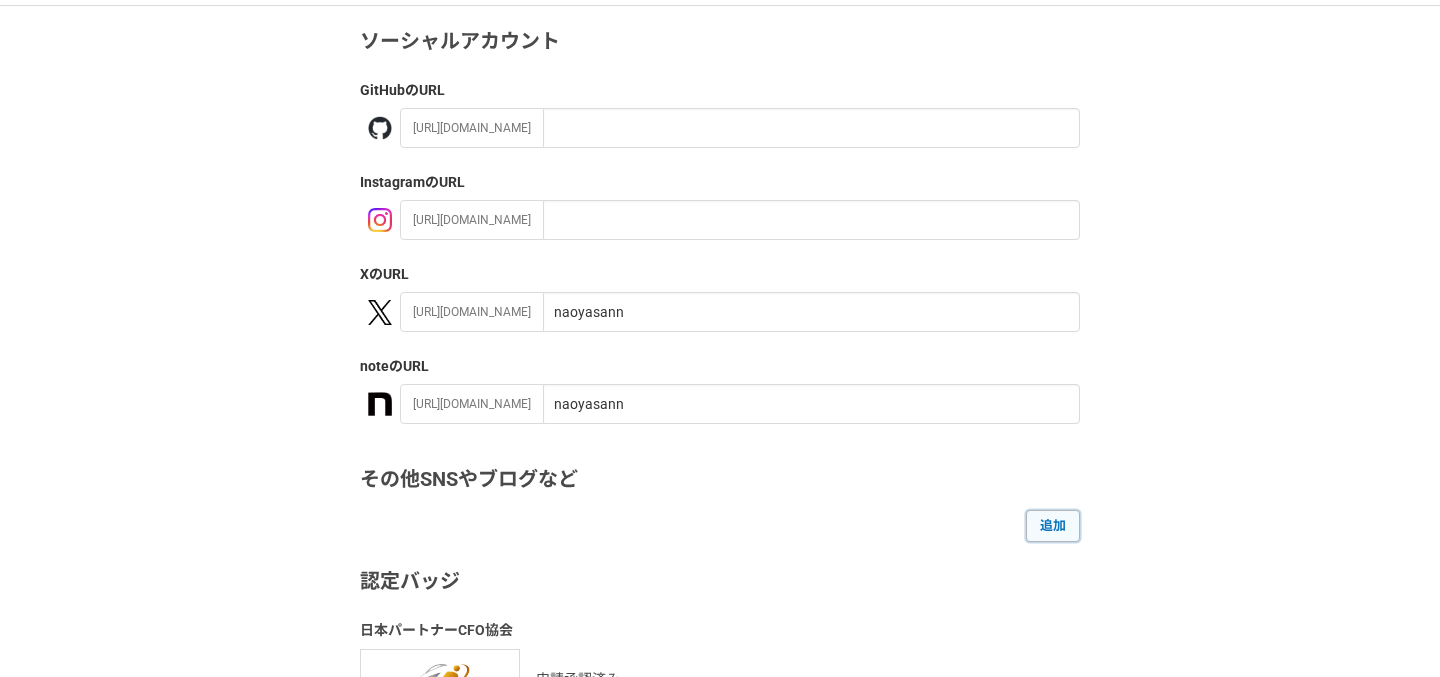 click on "追加" at bounding box center (1053, 526) 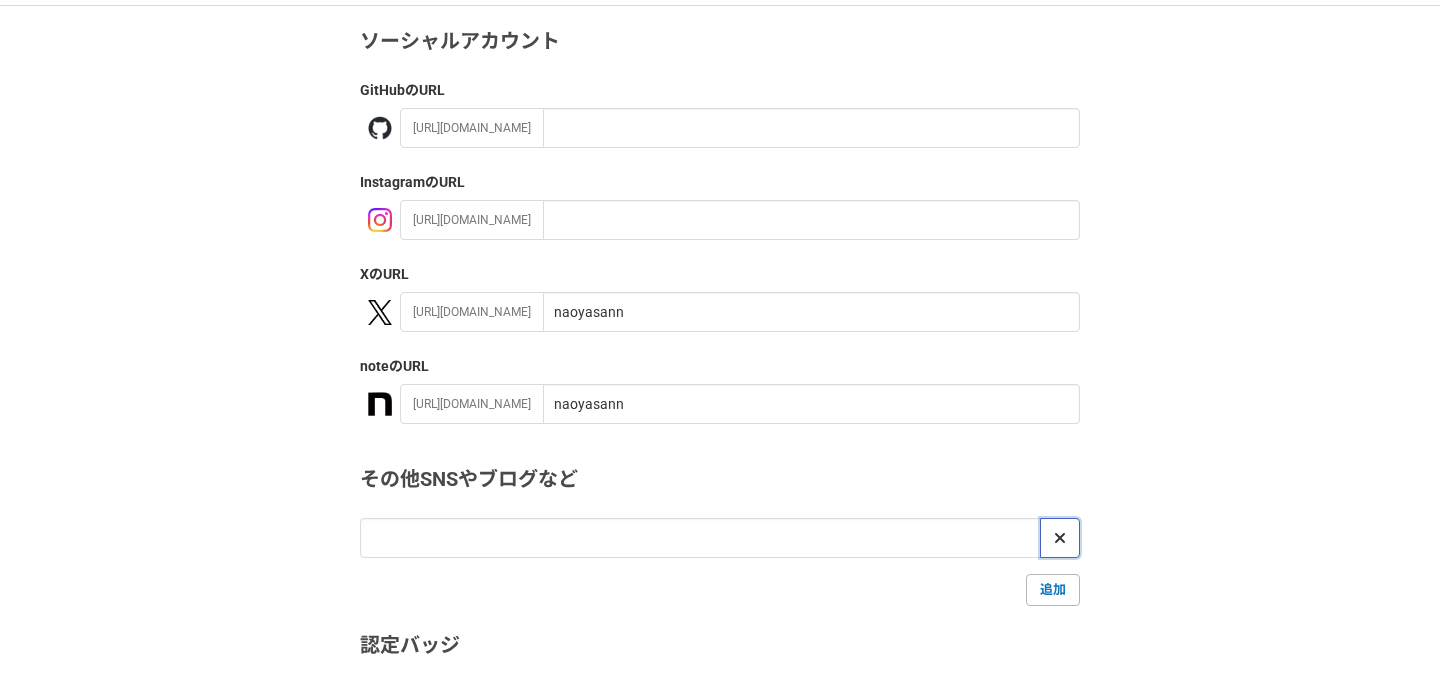 click 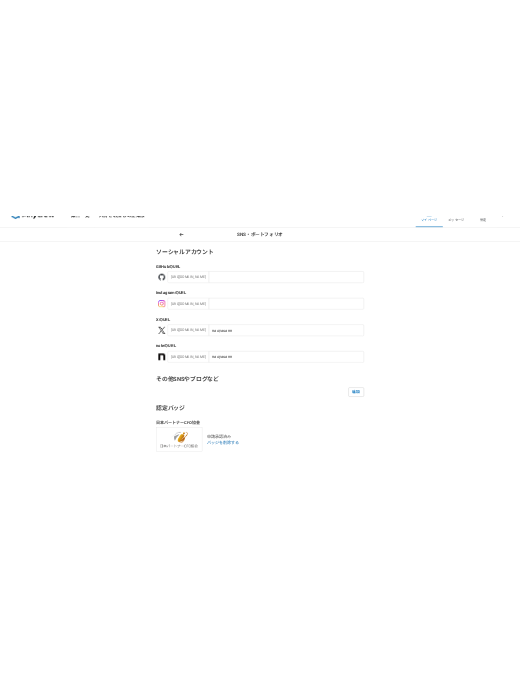 scroll, scrollTop: 0, scrollLeft: 0, axis: both 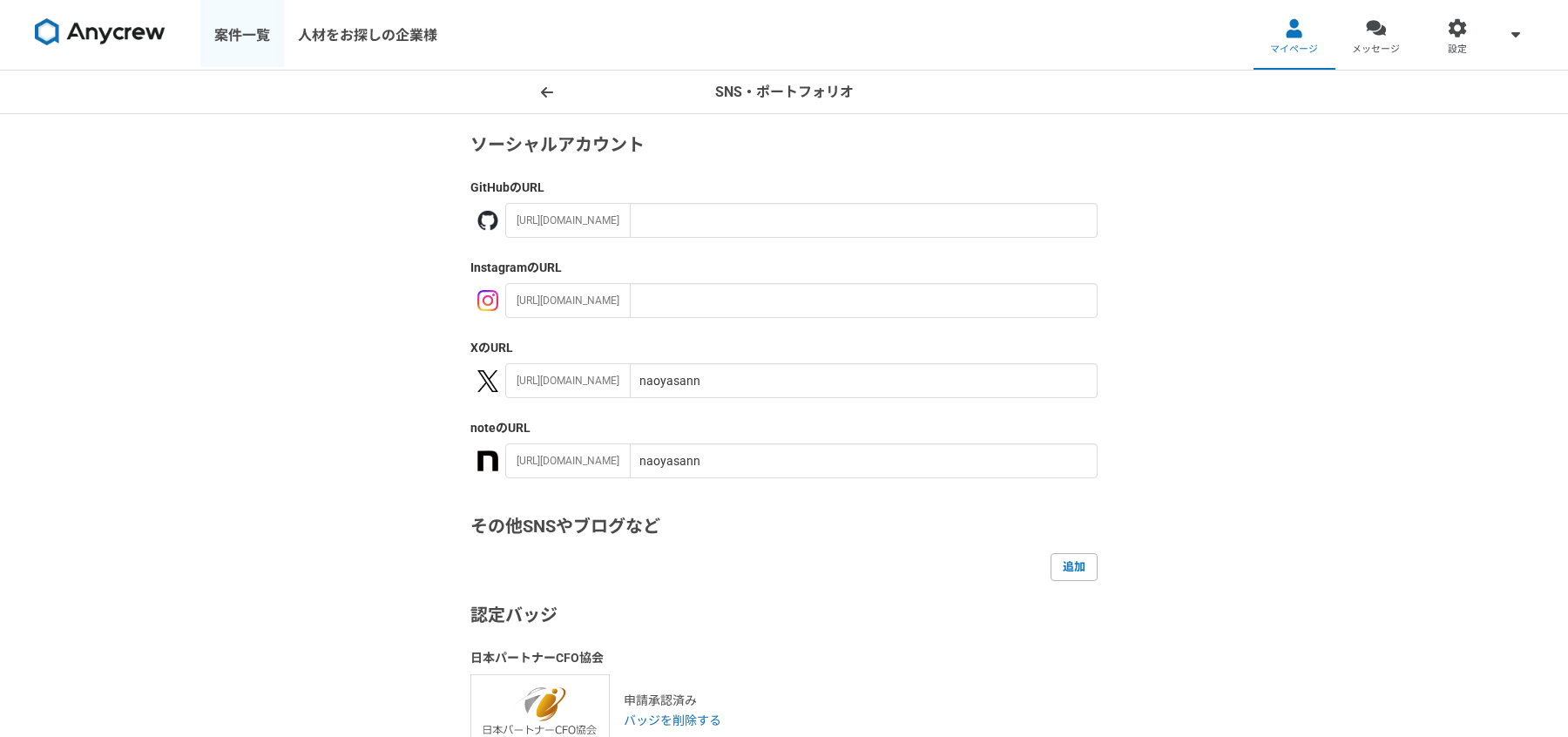 click on "案件一覧" at bounding box center (242, 35) 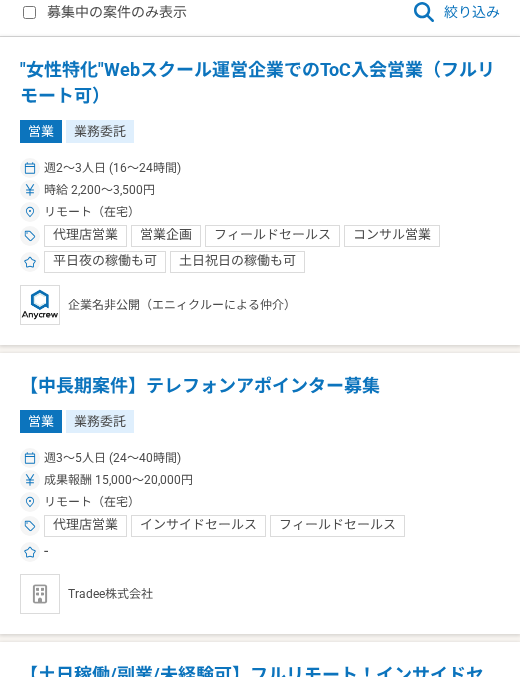 scroll, scrollTop: 0, scrollLeft: 0, axis: both 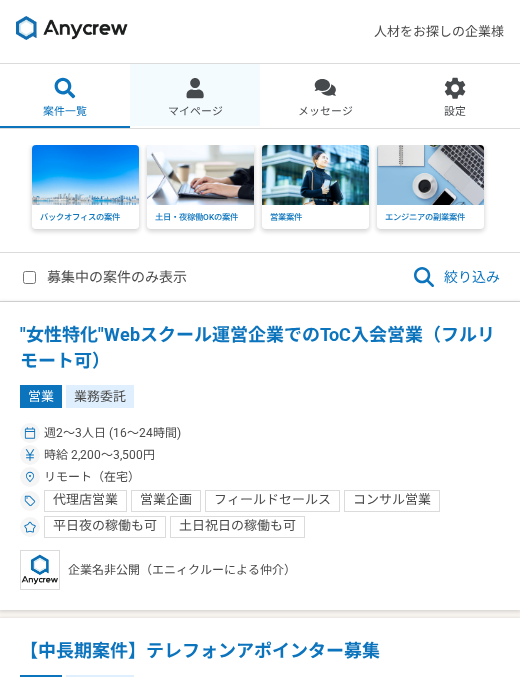 click on "マイページ" at bounding box center (195, 96) 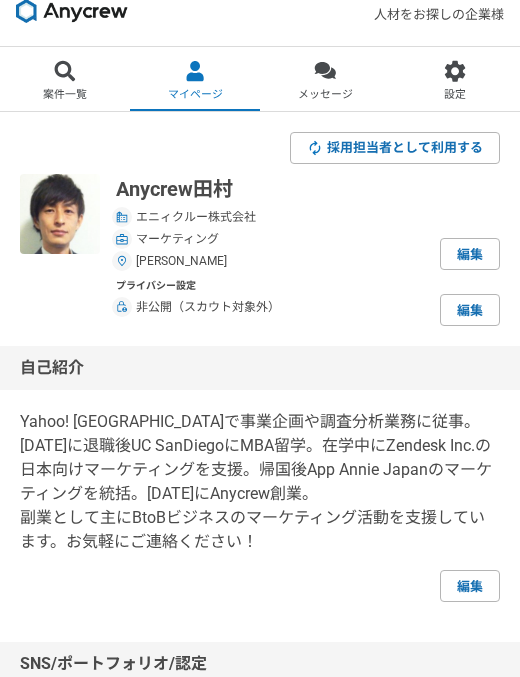scroll, scrollTop: 0, scrollLeft: 0, axis: both 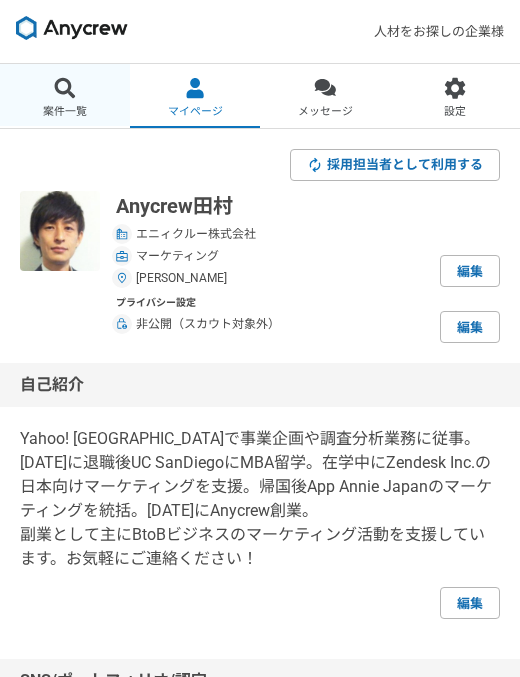 click at bounding box center [65, 88] 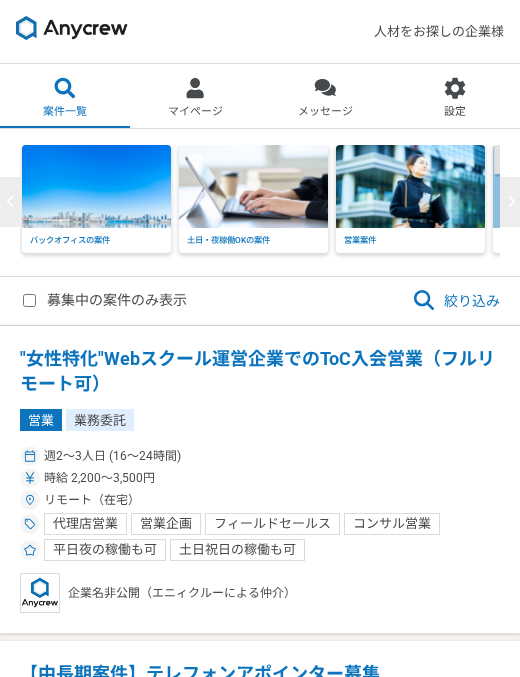 click on "絞り込み" at bounding box center (456, 301) 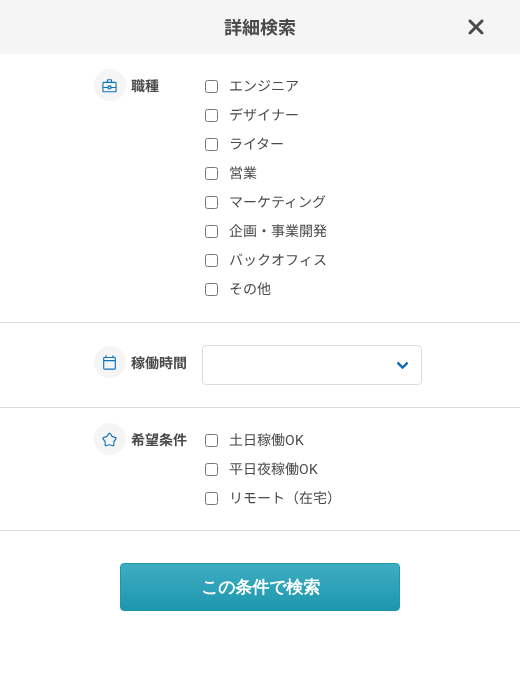 click 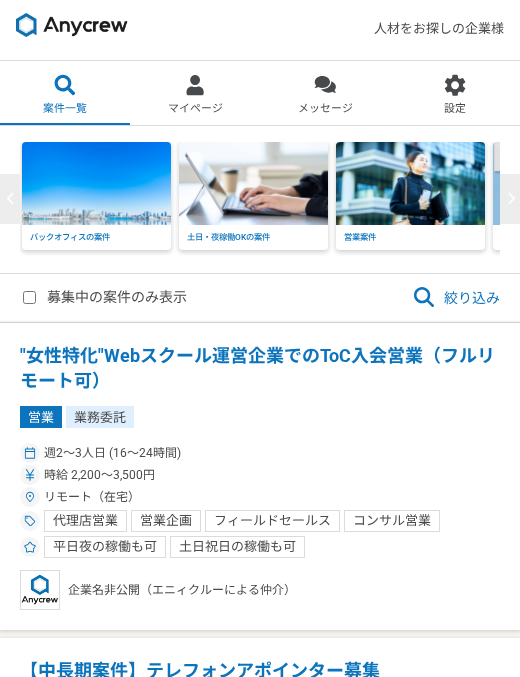 scroll, scrollTop: 0, scrollLeft: 0, axis: both 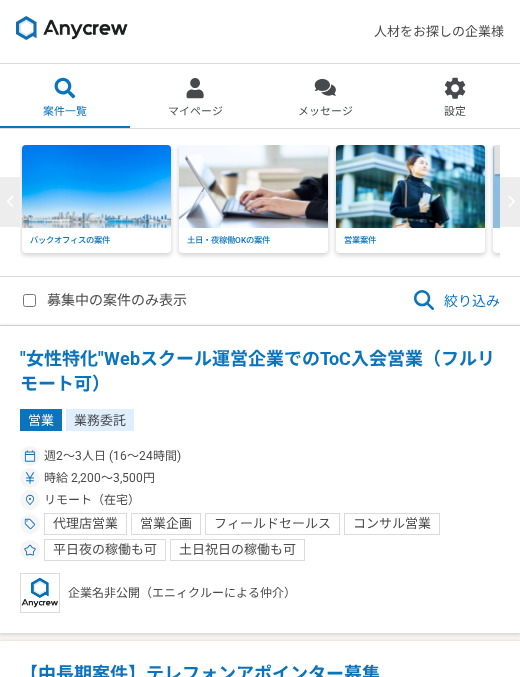 click on "絞り込み" at bounding box center [456, 301] 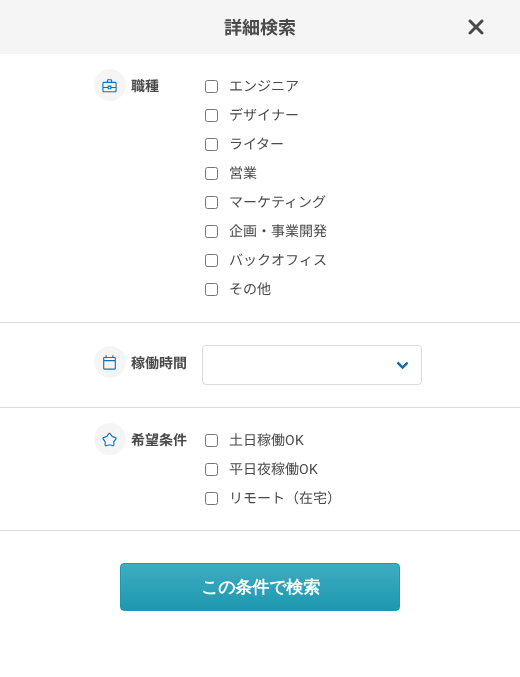 scroll, scrollTop: 71, scrollLeft: 0, axis: vertical 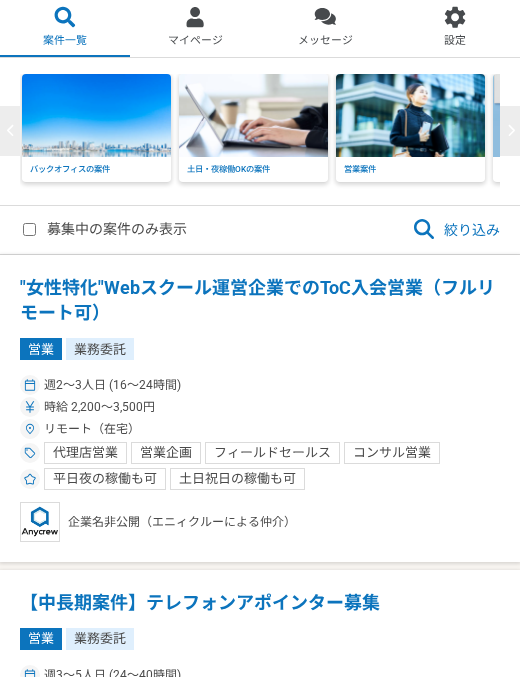 click on "募集中の案件のみ表示" at bounding box center (105, 230) 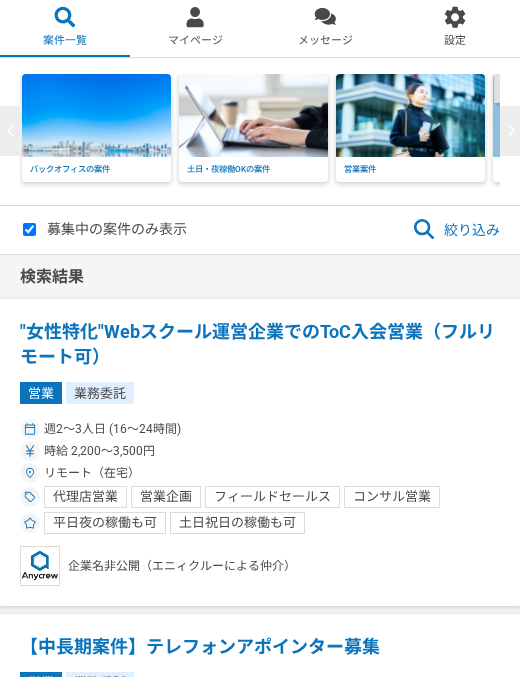 click on "募集中の案件のみ表示" at bounding box center (105, 230) 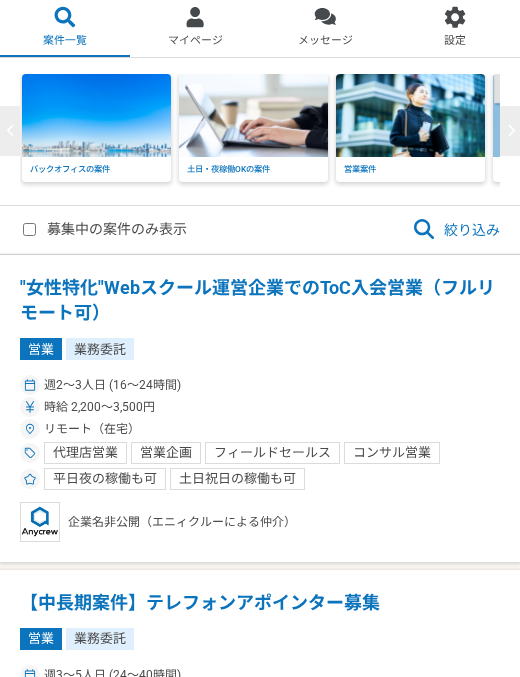 click on "募集中の案件のみ表示" at bounding box center [105, 230] 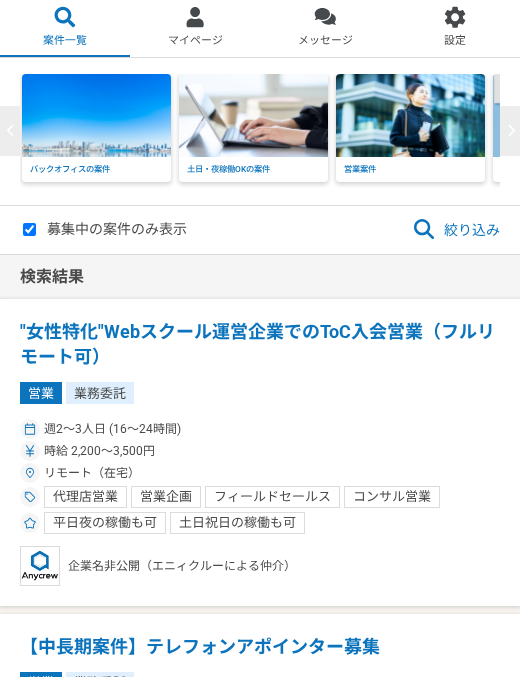 click on "募集中の案件のみ表示" at bounding box center [105, 230] 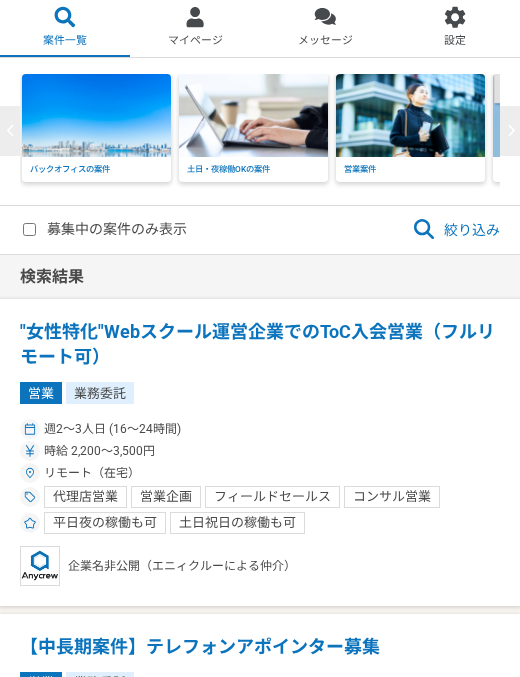 checkbox on "false" 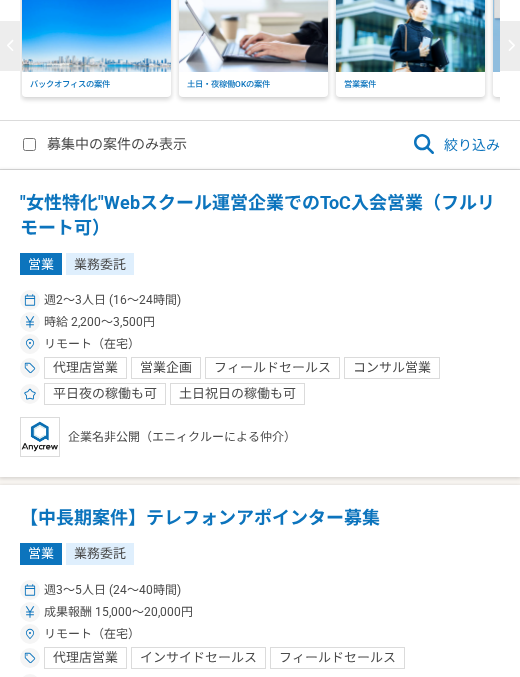scroll, scrollTop: 0, scrollLeft: 0, axis: both 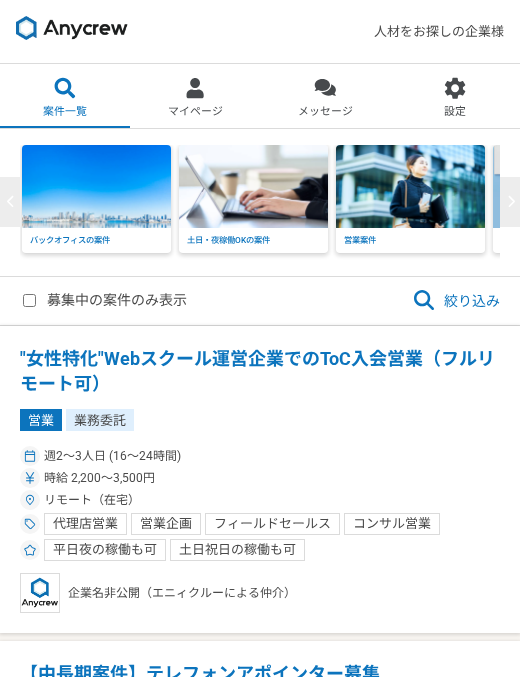 click on "絞り込み" at bounding box center [456, 301] 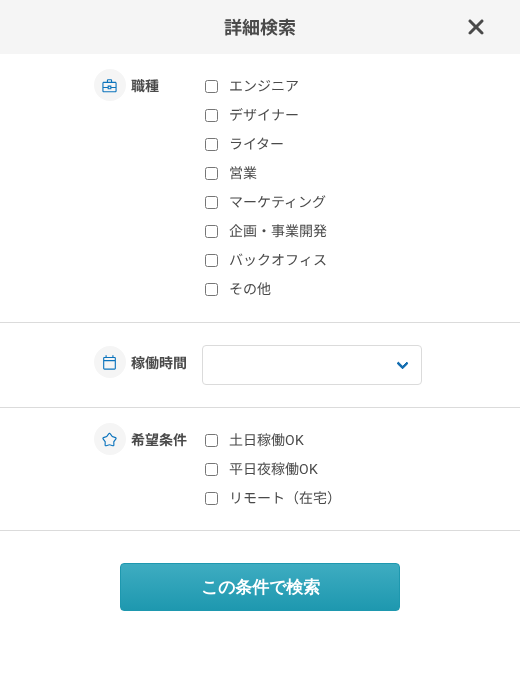 scroll, scrollTop: 0, scrollLeft: 0, axis: both 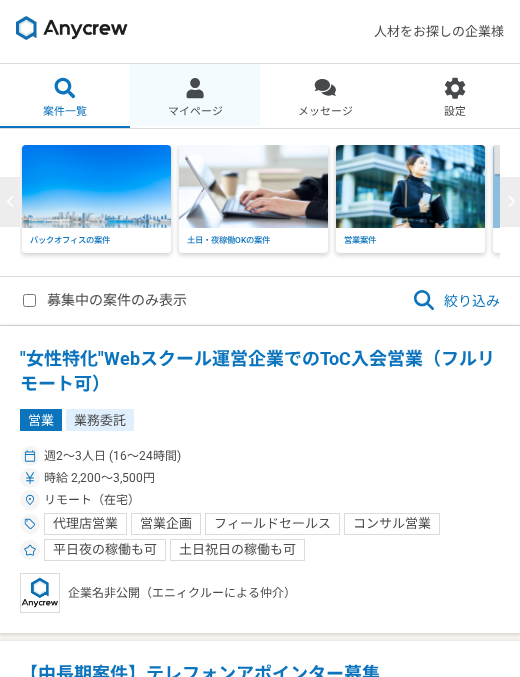 click on "マイページ" at bounding box center [195, 112] 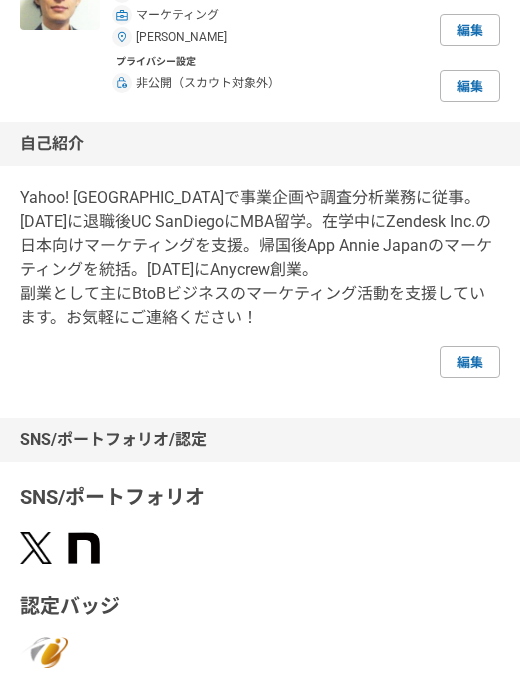 scroll, scrollTop: 0, scrollLeft: 0, axis: both 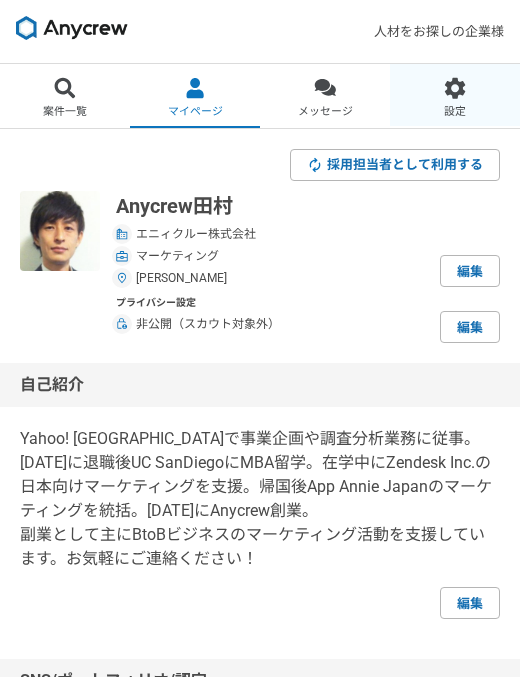 click at bounding box center (455, 88) 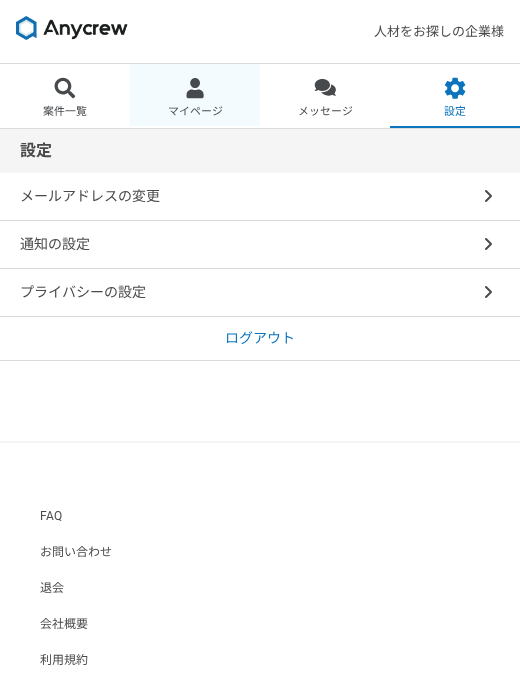 click on "マイページ" at bounding box center (195, 112) 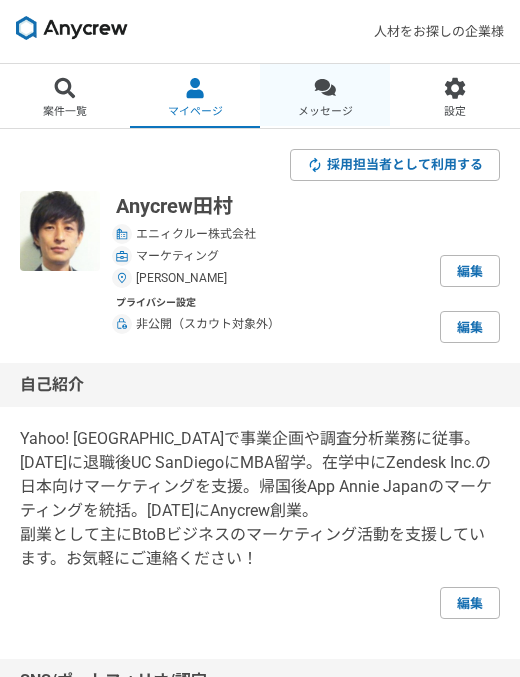 click on "メッセージ" at bounding box center [325, 112] 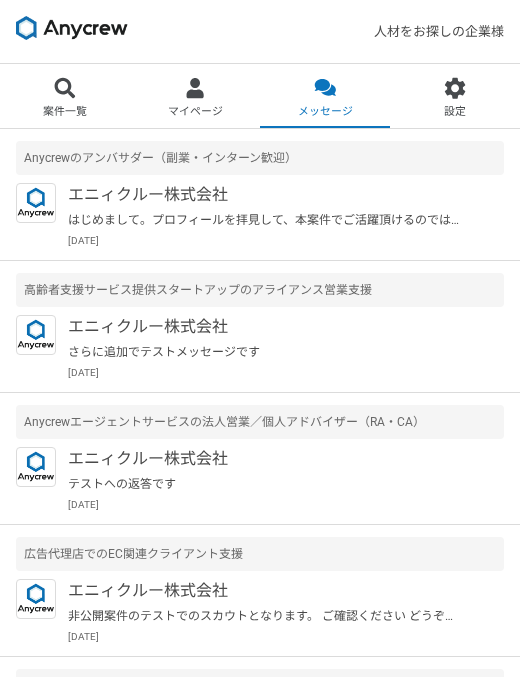 click on "はじめまして。プロフィールを拝見して、本案件でご活躍頂けるのではと思いご連絡を差し上げました。
案件ページの内容をご確認頂き、もし条件など合致されるようでしたら是非詳細をご案内できればと思いますので、ご返信頂けますと幸いです。" at bounding box center [264, 220] 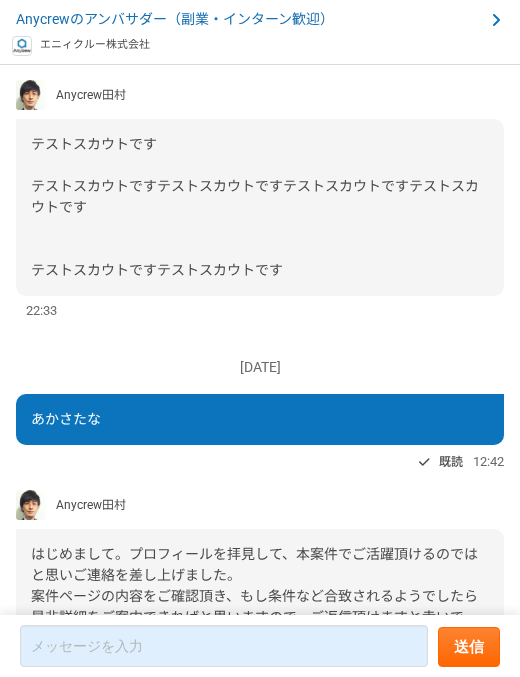 scroll, scrollTop: 282, scrollLeft: 0, axis: vertical 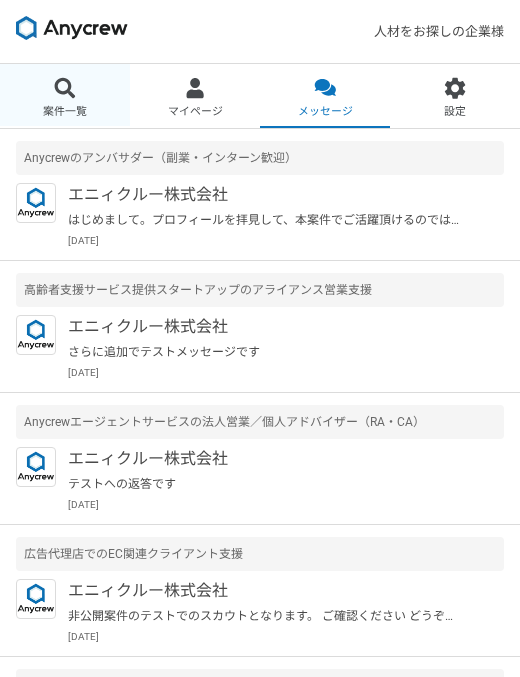 click on "案件一覧" at bounding box center (65, 96) 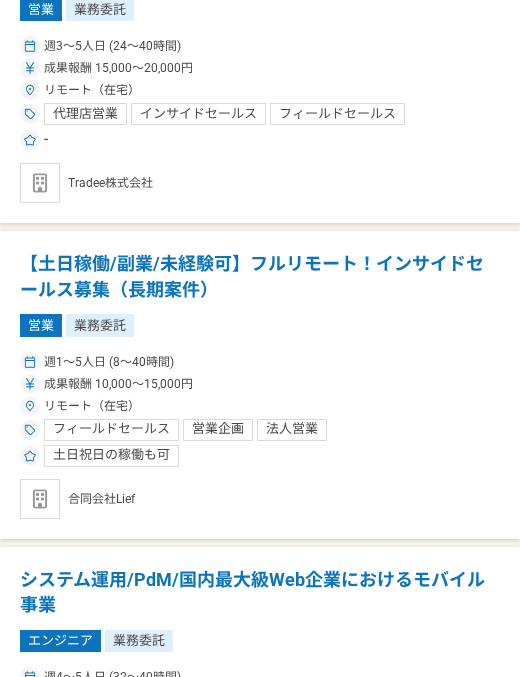 scroll, scrollTop: 0, scrollLeft: 0, axis: both 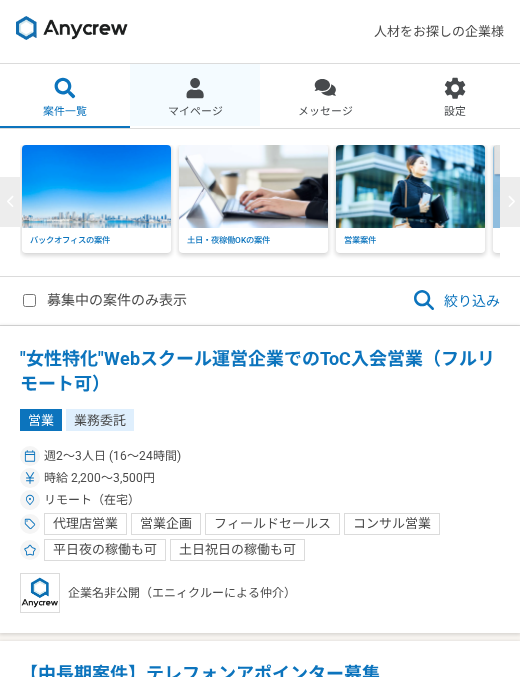 click on "マイページ" at bounding box center (195, 96) 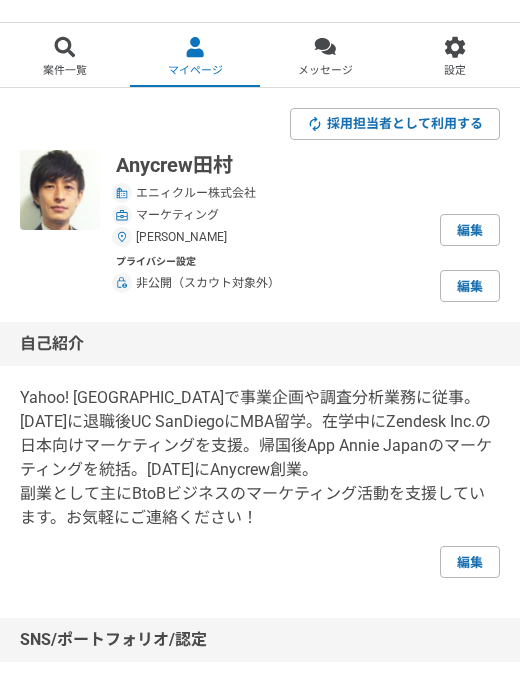 scroll, scrollTop: 0, scrollLeft: 0, axis: both 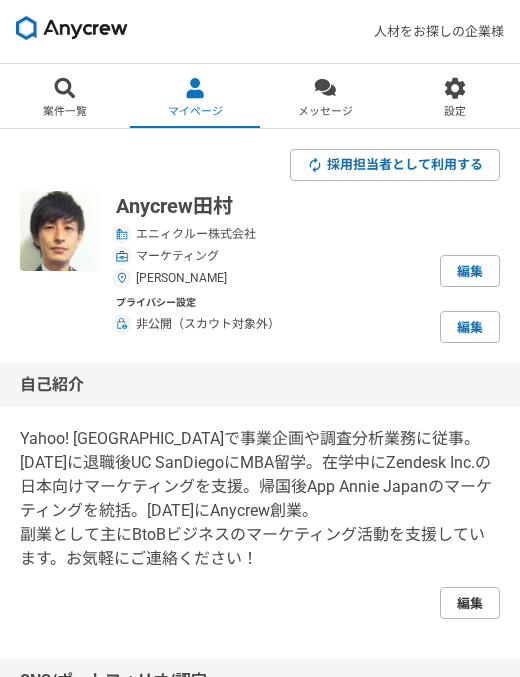click on "編集" at bounding box center (470, 603) 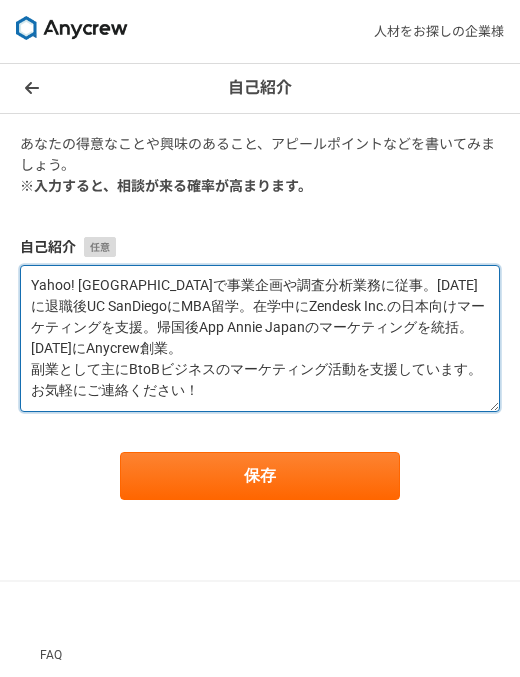 drag, startPoint x: 234, startPoint y: 394, endPoint x: 1, endPoint y: 259, distance: 269.28424 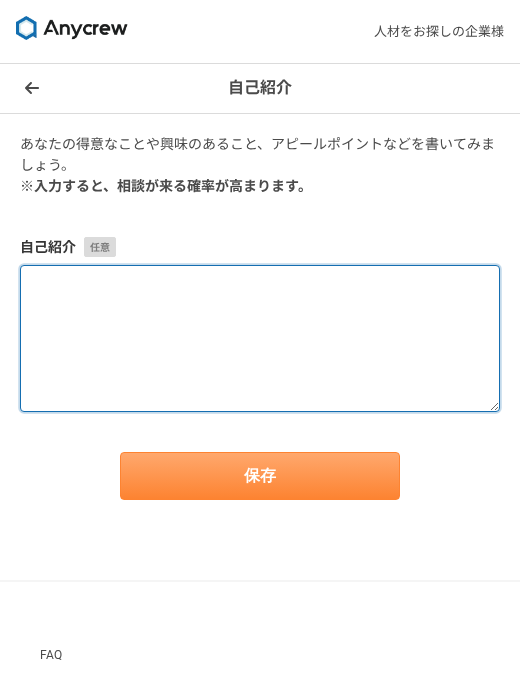 type 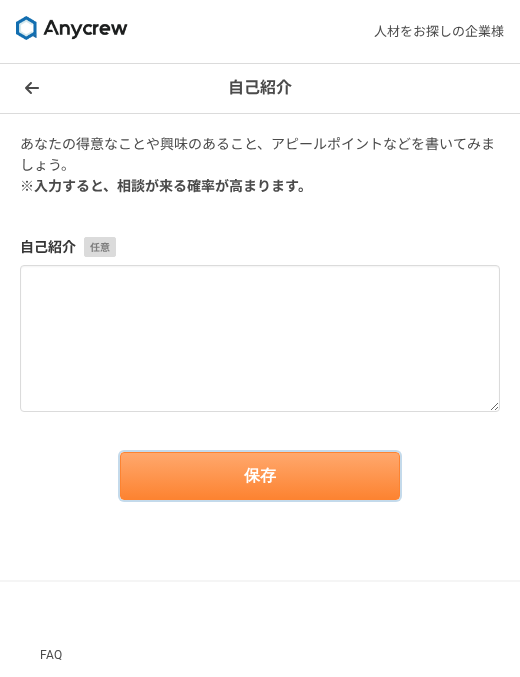 click on "保存" at bounding box center [260, 476] 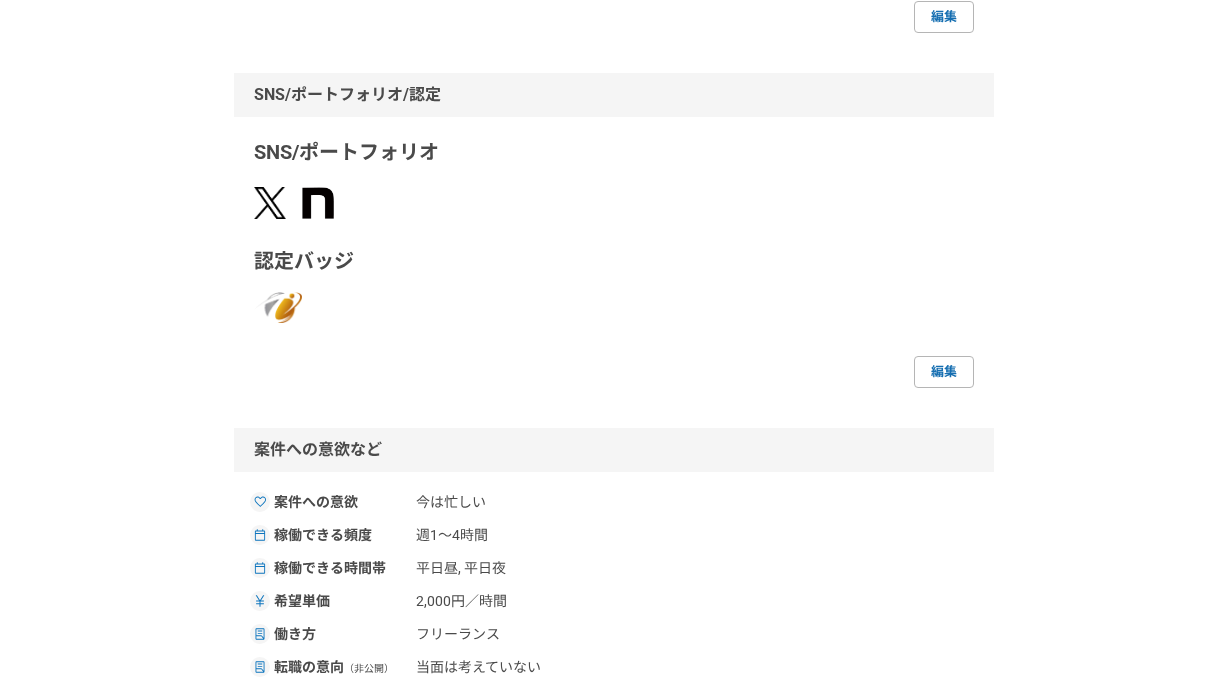 scroll, scrollTop: 383, scrollLeft: 0, axis: vertical 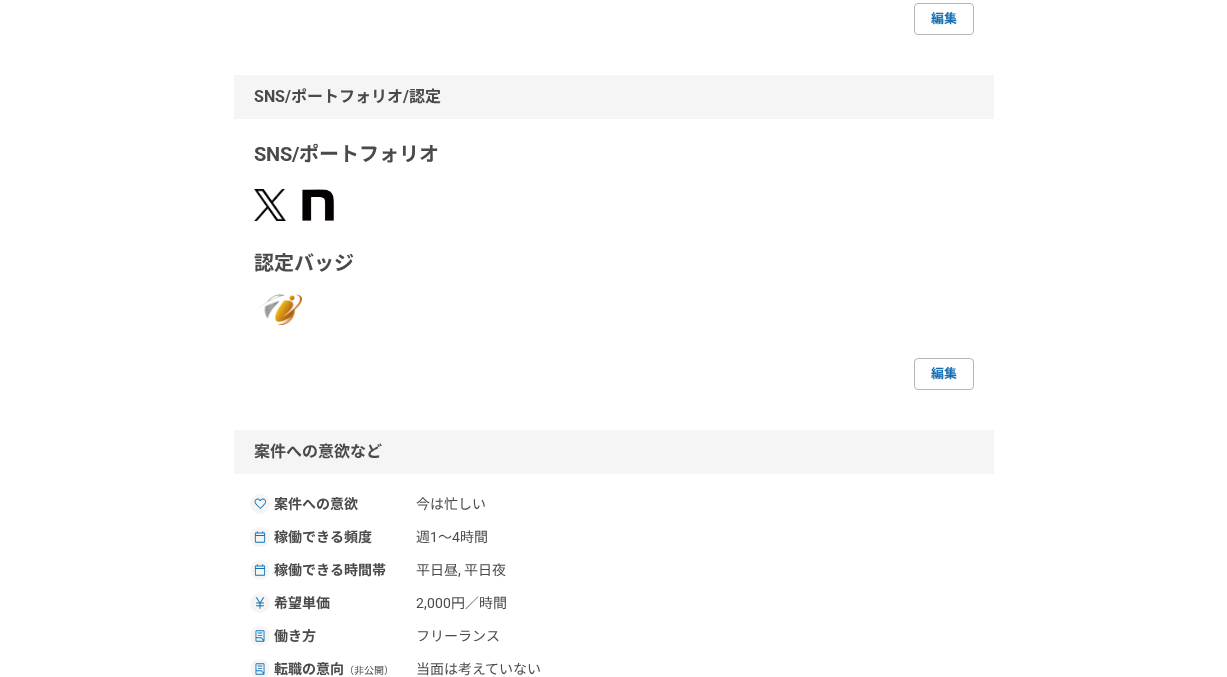 click on "採用担当者として利用する Anycrew[PERSON_NAME] エニィクルー株式会社 マーケティング [PERSON_NAME] 編集 プライバシー設定 非公開（スカウト対象外） 編集 自己紹介
編集 SNS/ポートフォリオ/認定 SNS/ポートフォリオ 認定バッジ パートナーCFO養成塾を修了した日本パートナーCFO協会の会員です 編集 案件への意欲など 案件への意欲 今は忙しい 稼働できる頻度 週1〜4時間 稼働できる時間帯 平日昼, 平日夜 希望単価 2,000円／時間 働き方 フリーランス 転職の意向 （非公開） 当面は考えていない 編集 スキル Google Analytics Facebook広告 SEO ユーザーインタビュー 市場調査 イベント企画 リスティング広告 SNS広告 アクセス解析 マーケティング戦略 コンテンツマーケティング データ分析 Salesforce Google AdSense 事業戦略 事業戦略2 編集 職歴 [DATE]〜現在 エニィクルー株式会社 App Annie" at bounding box center [613, 712] 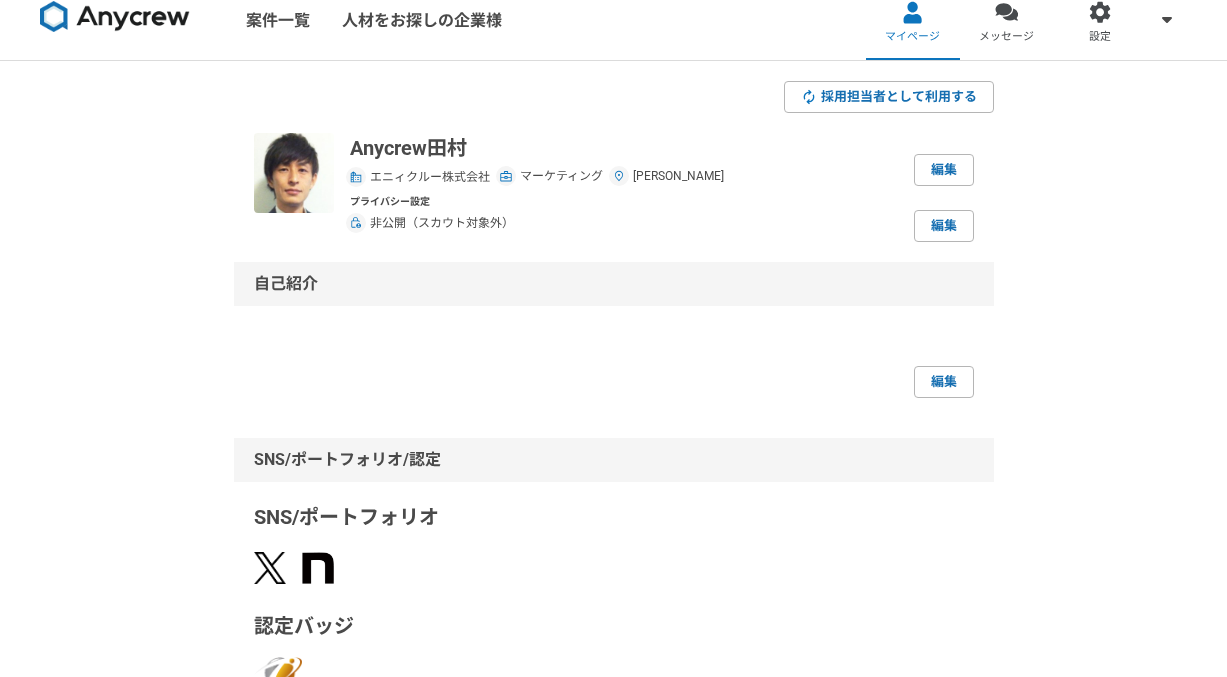 scroll, scrollTop: 0, scrollLeft: 0, axis: both 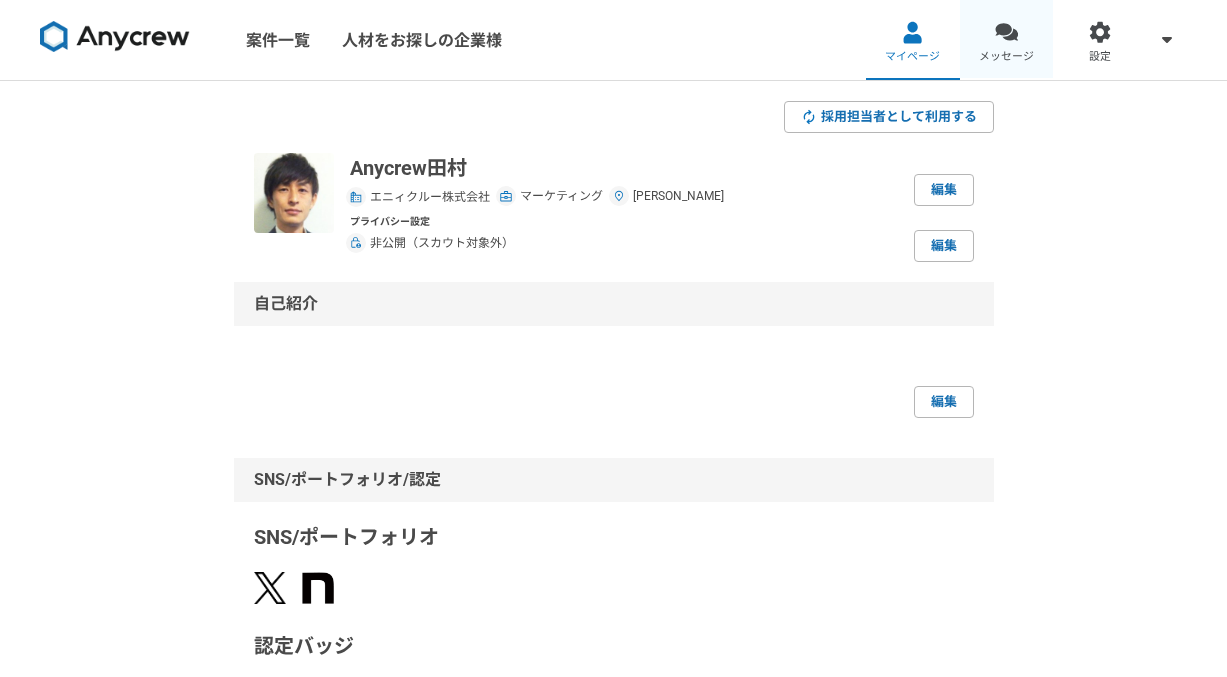 click on "メッセージ" at bounding box center [1006, 57] 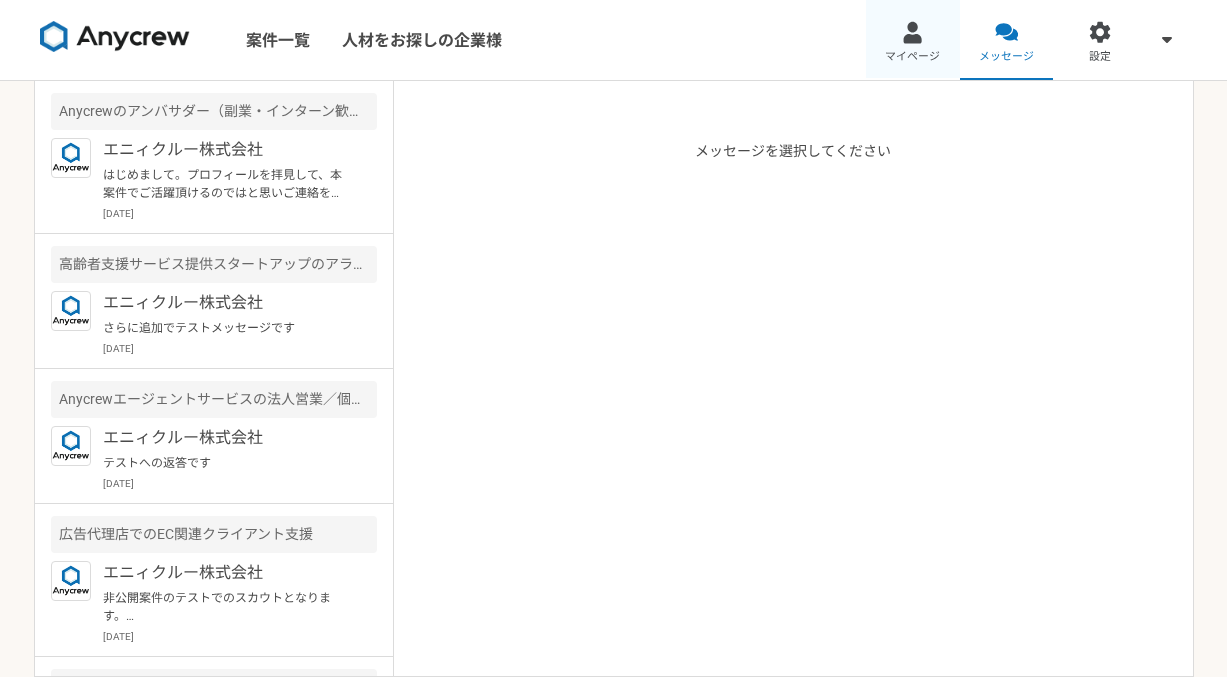 click on "マイページ" at bounding box center [912, 57] 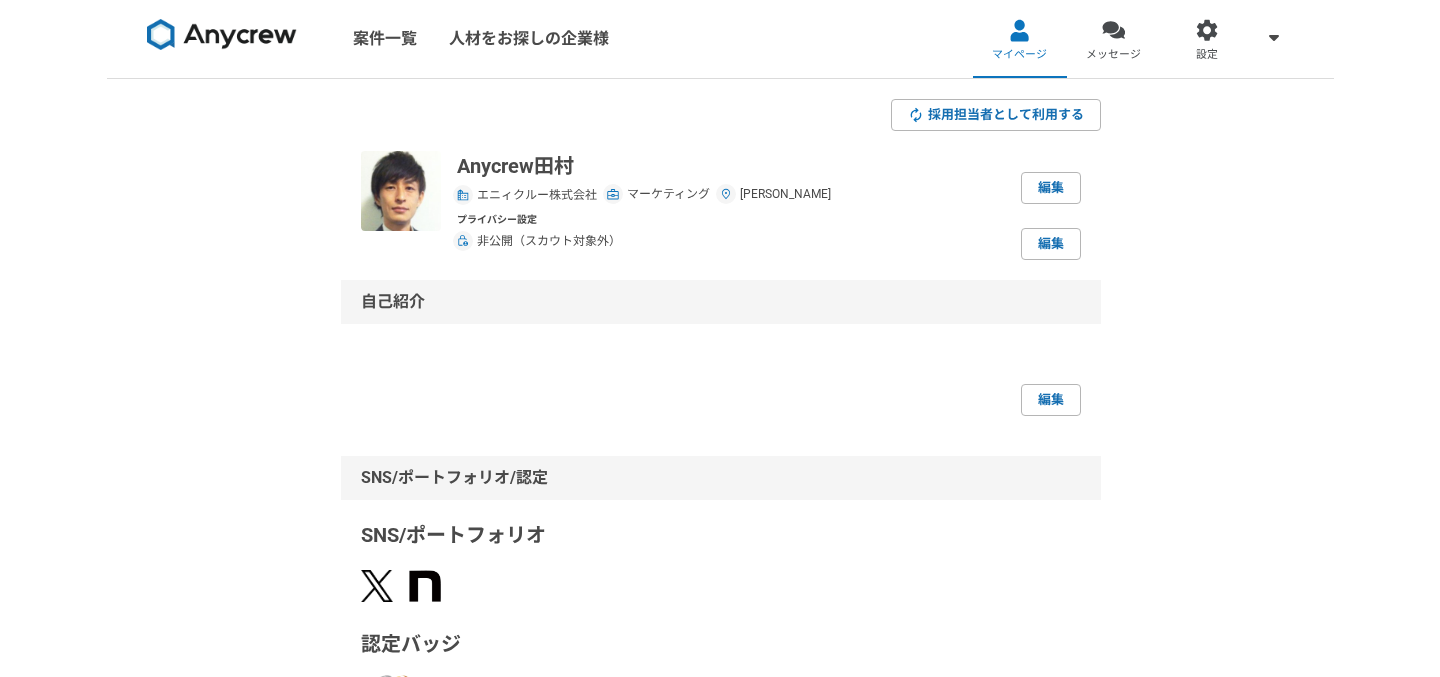 scroll, scrollTop: 0, scrollLeft: 0, axis: both 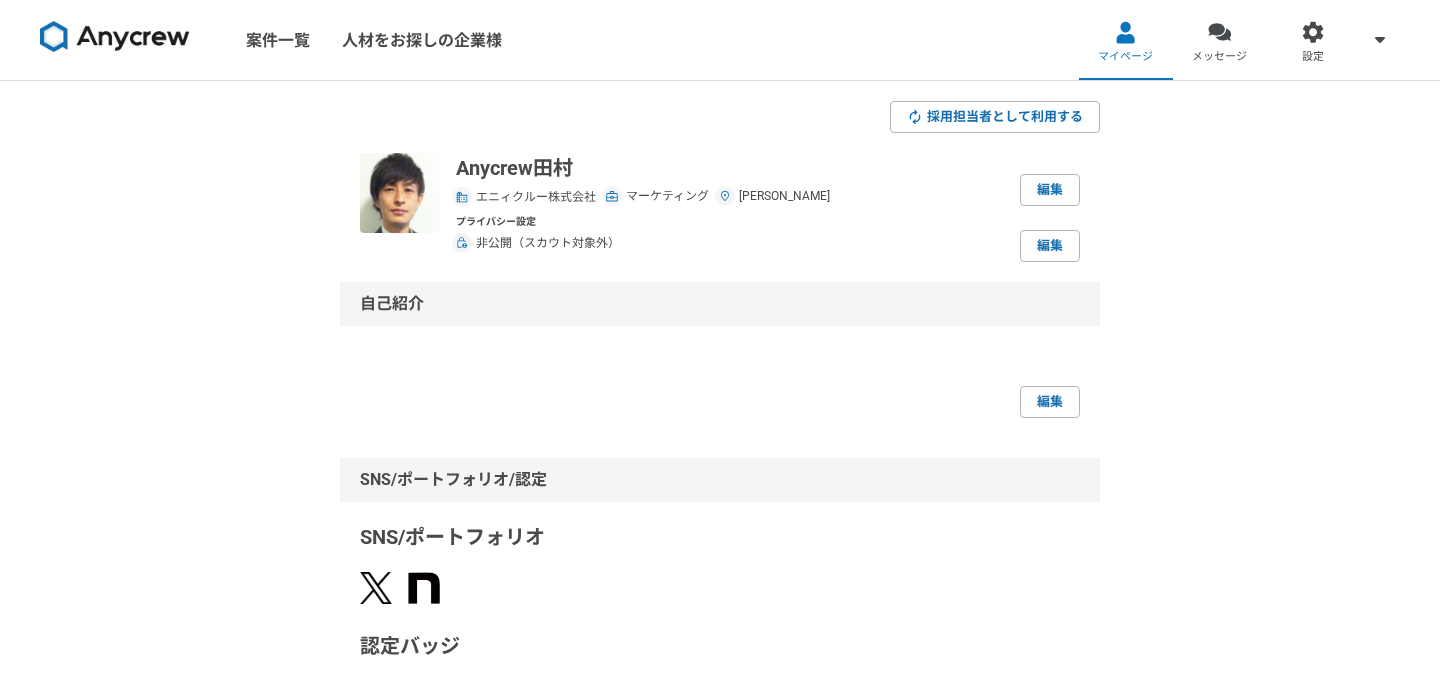 click on "採用担当者として利用する Anycrew[PERSON_NAME] エニィクルー株式会社 マーケティング [PERSON_NAME] 編集 プライバシー設定 非公開（スカウト対象外） 編集 自己紹介
編集 SNS/ポートフォリオ/認定 SNS/ポートフォリオ 認定バッジ パートナーCFO養成塾を修了した日本パートナーCFO協会の会員です 編集 案件への意欲など 案件への意欲 今は忙しい 稼働できる頻度 週1〜4時間 稼働できる時間帯 平日昼, 平日夜 希望単価 2,000円／時間 働き方 フリーランス 転職の意向 （非公開） 当面は考えていない 編集 スキル Google Analytics Facebook広告 SEO ユーザーインタビュー 市場調査 イベント企画 リスティング広告 SNS広告 アクセス解析 マーケティング戦略 コンテンツマーケティング データ分析 Salesforce Google AdSense 事業戦略 事業戦略2 編集 職歴 [DATE]〜現在 エニィクルー株式会社 App Annie" at bounding box center [720, 1095] 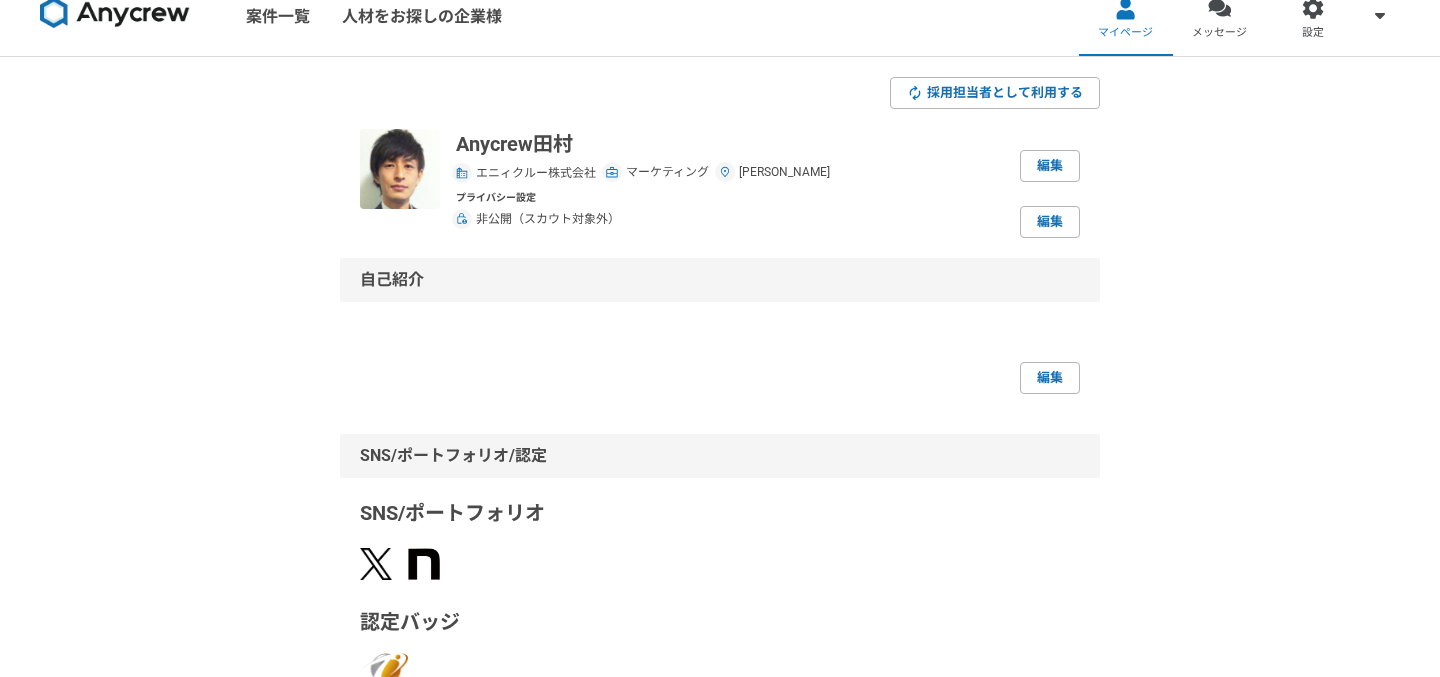 scroll, scrollTop: 0, scrollLeft: 0, axis: both 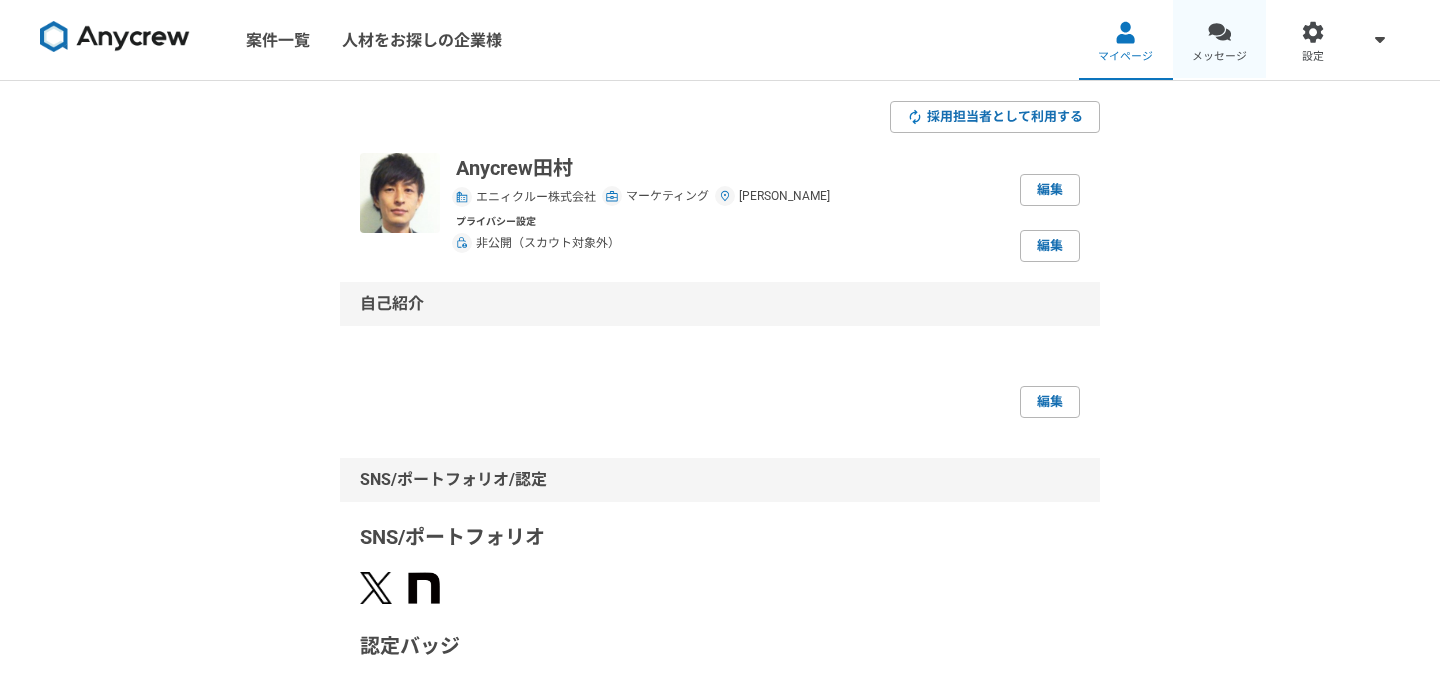 click on "メッセージ" at bounding box center (1219, 57) 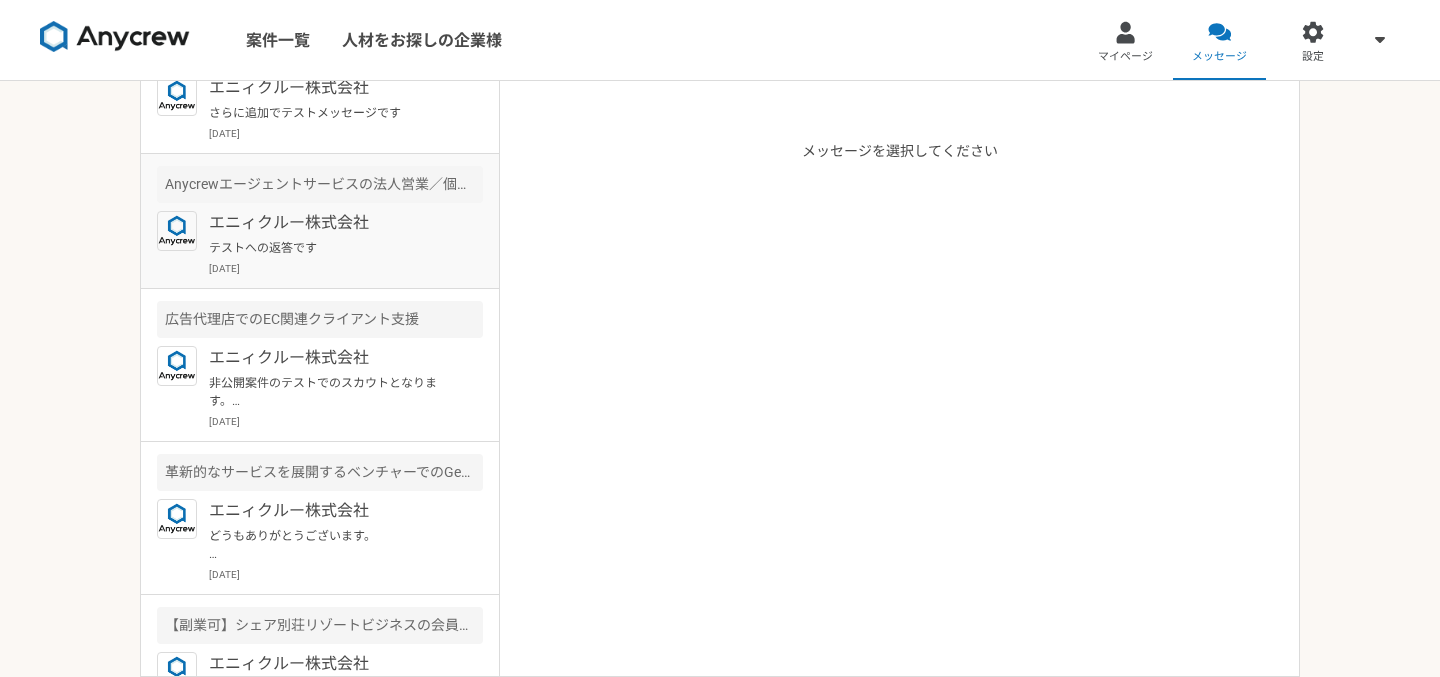 scroll, scrollTop: 0, scrollLeft: 0, axis: both 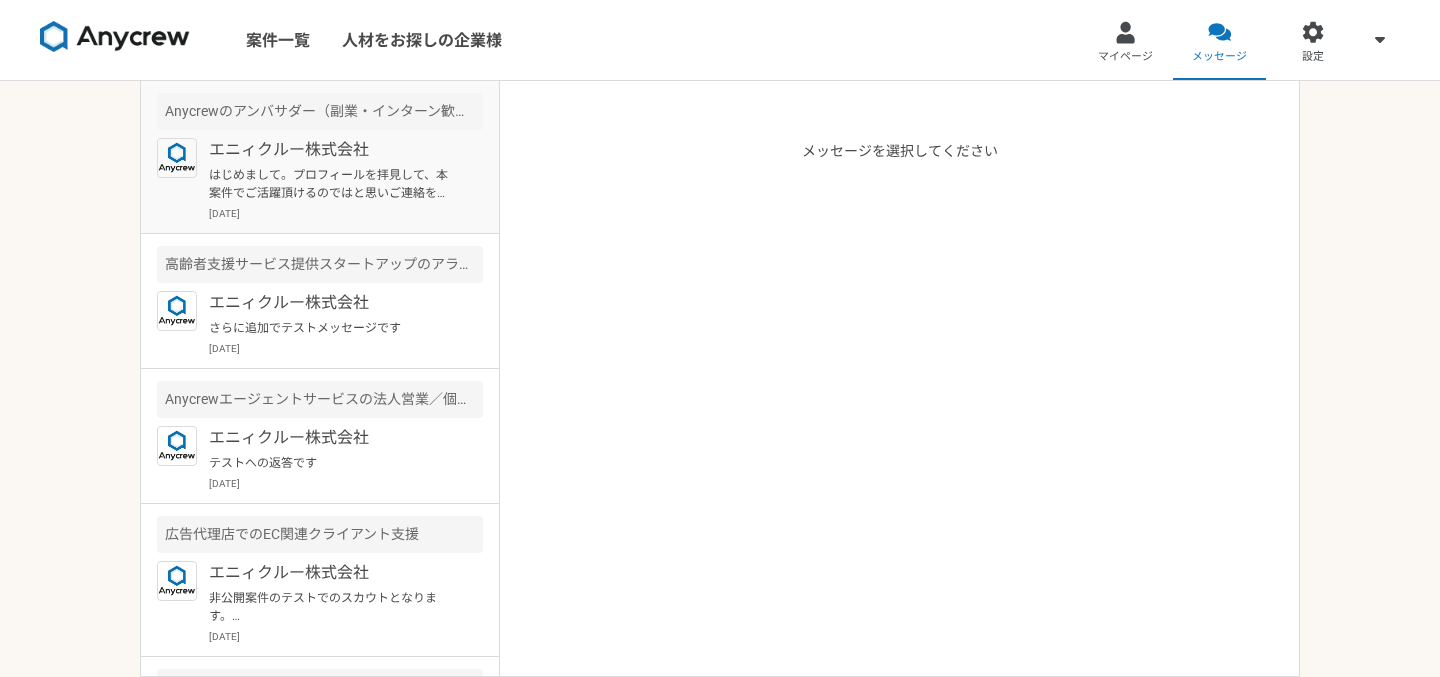 click on "Anycrewのアンバサダー（副業・インターン歓迎） エニィクルー株式会社 はじめまして。プロフィールを拝見して、本案件でご活躍頂けるのではと思いご連絡を差し上げました。
案件ページの内容をご確認頂き、もし条件など合致されるようでしたら是非詳細をご案内できればと思いますので、ご返信頂けますと幸いです。 [DATE]" at bounding box center (320, 157) 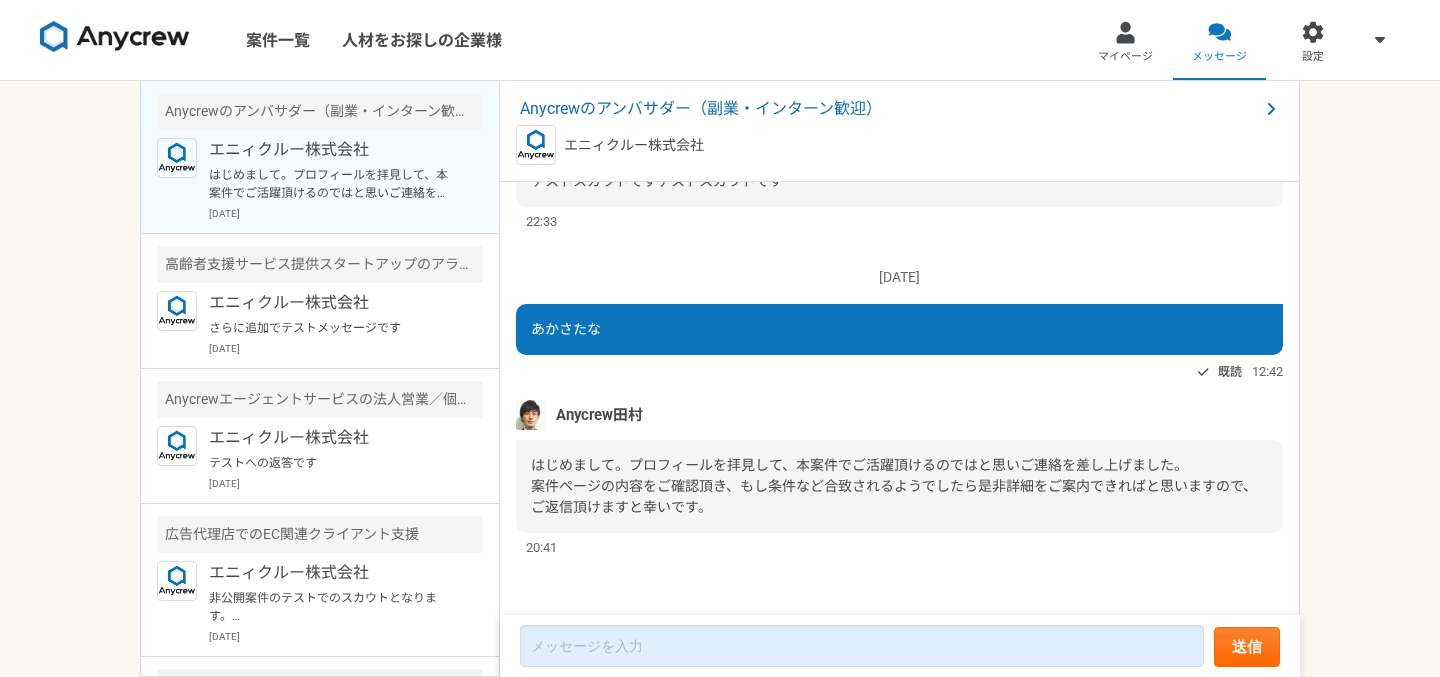 scroll, scrollTop: 0, scrollLeft: 0, axis: both 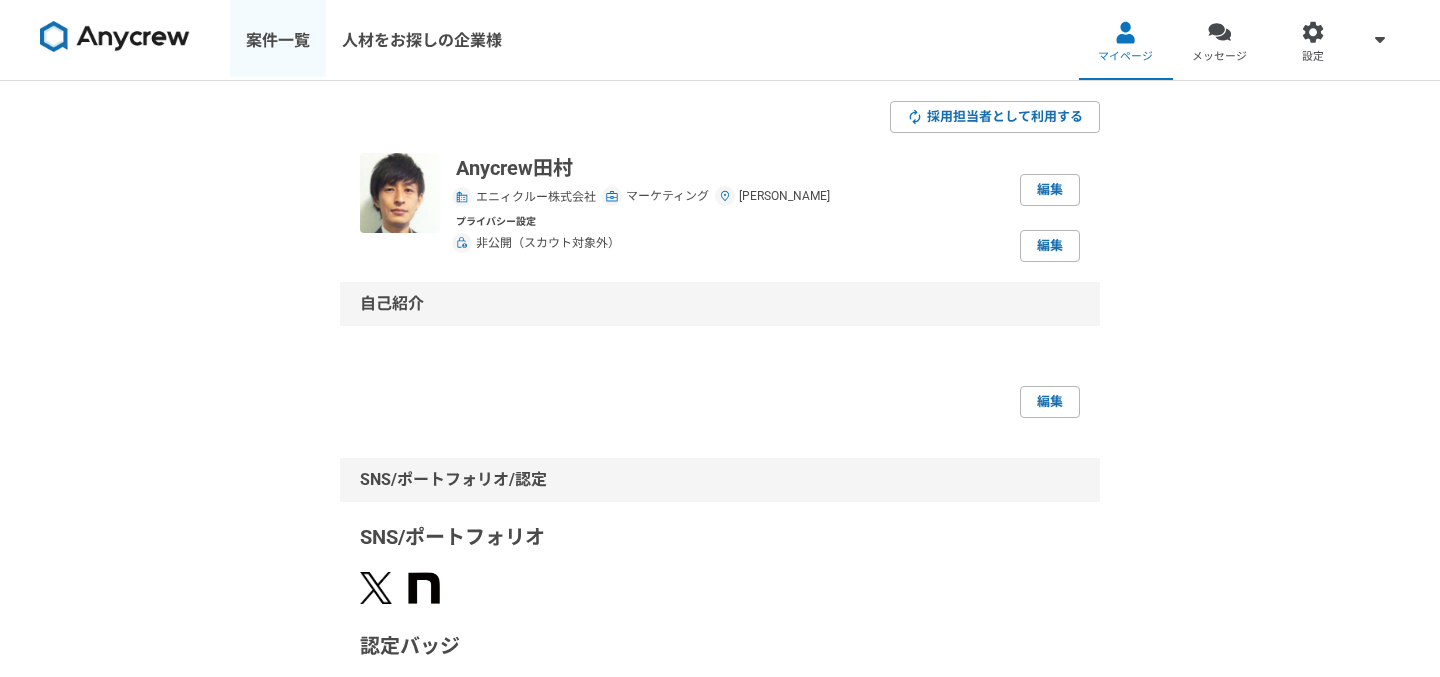 click on "案件一覧" at bounding box center [278, 40] 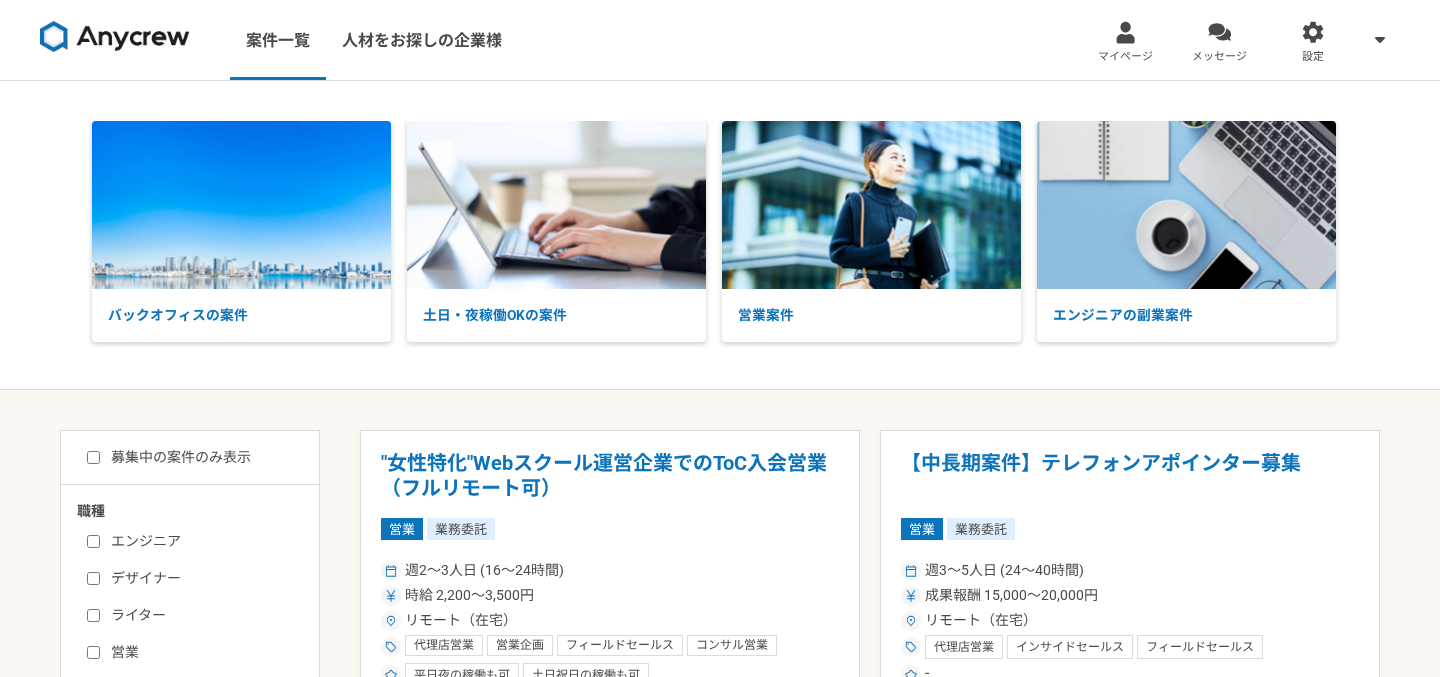 click on "エンジニア" at bounding box center (202, 541) 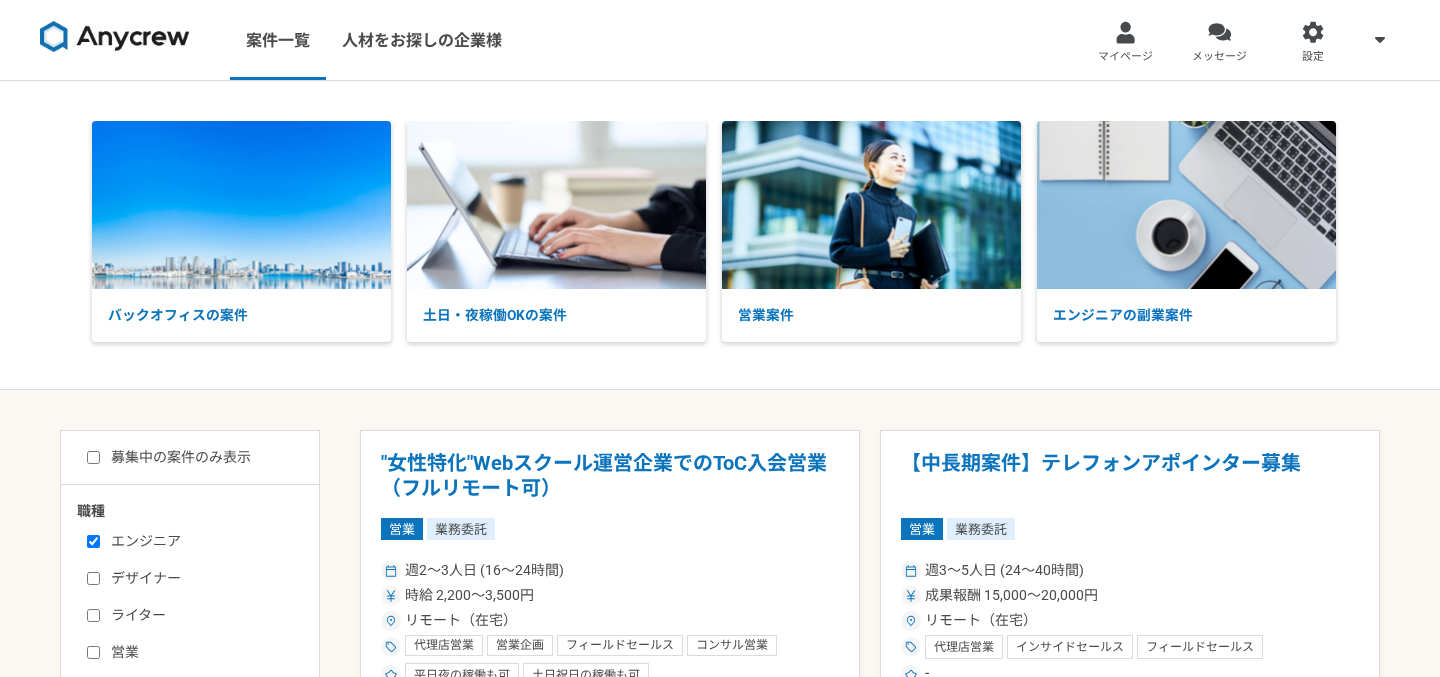 checkbox on "true" 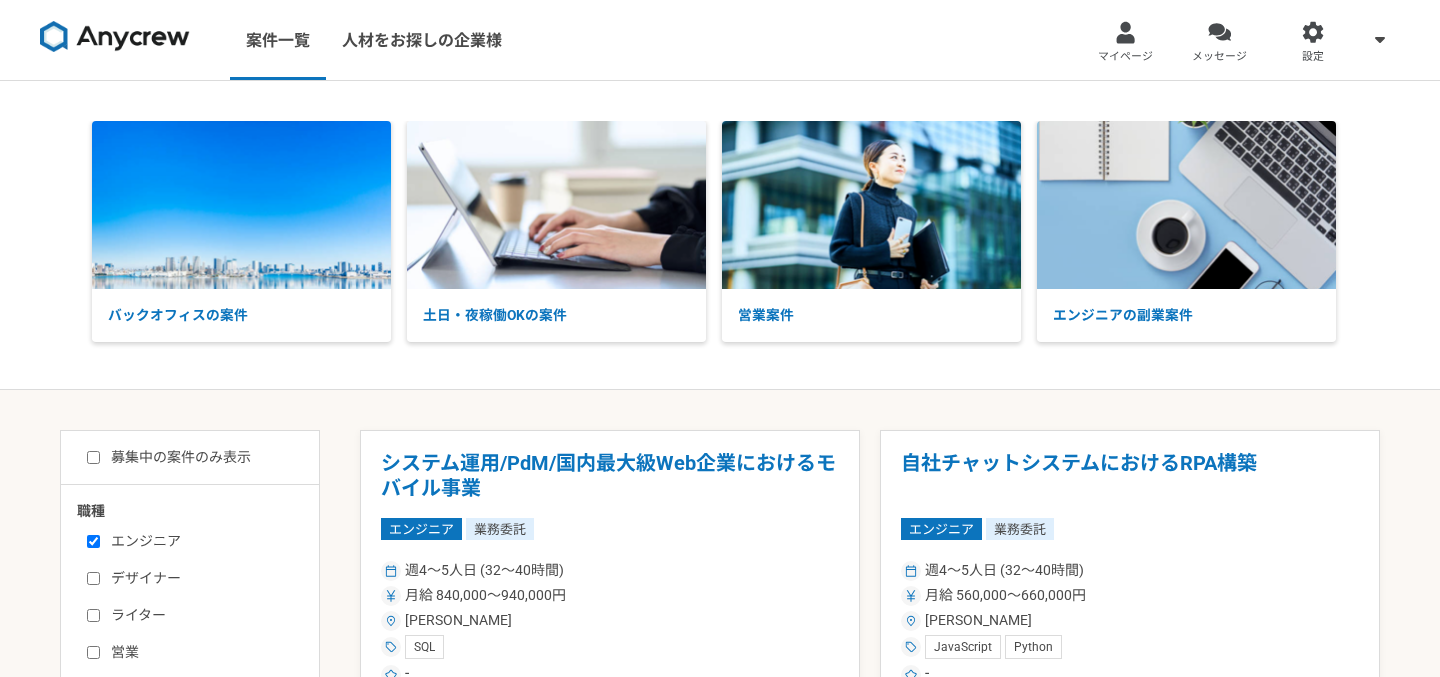 click on "募集中の案件のみ表示" at bounding box center (93, 457) 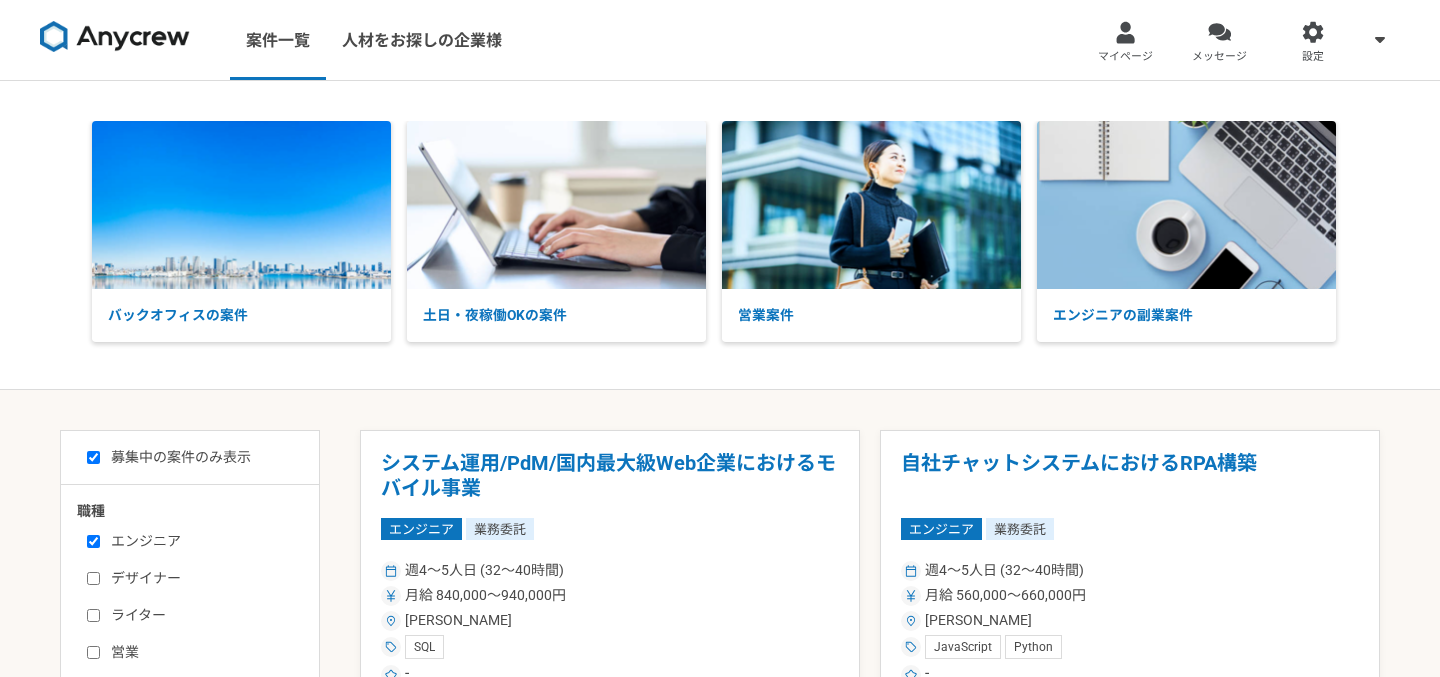 checkbox on "true" 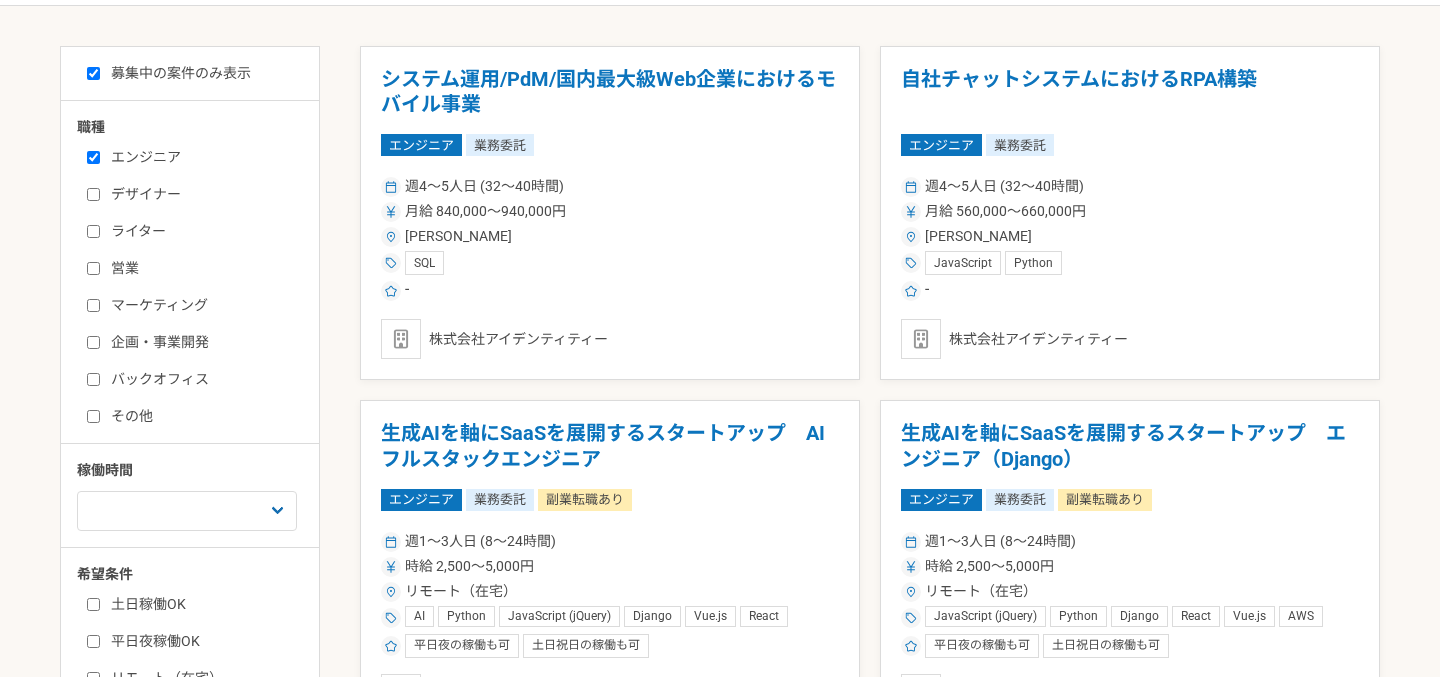 scroll, scrollTop: 389, scrollLeft: 0, axis: vertical 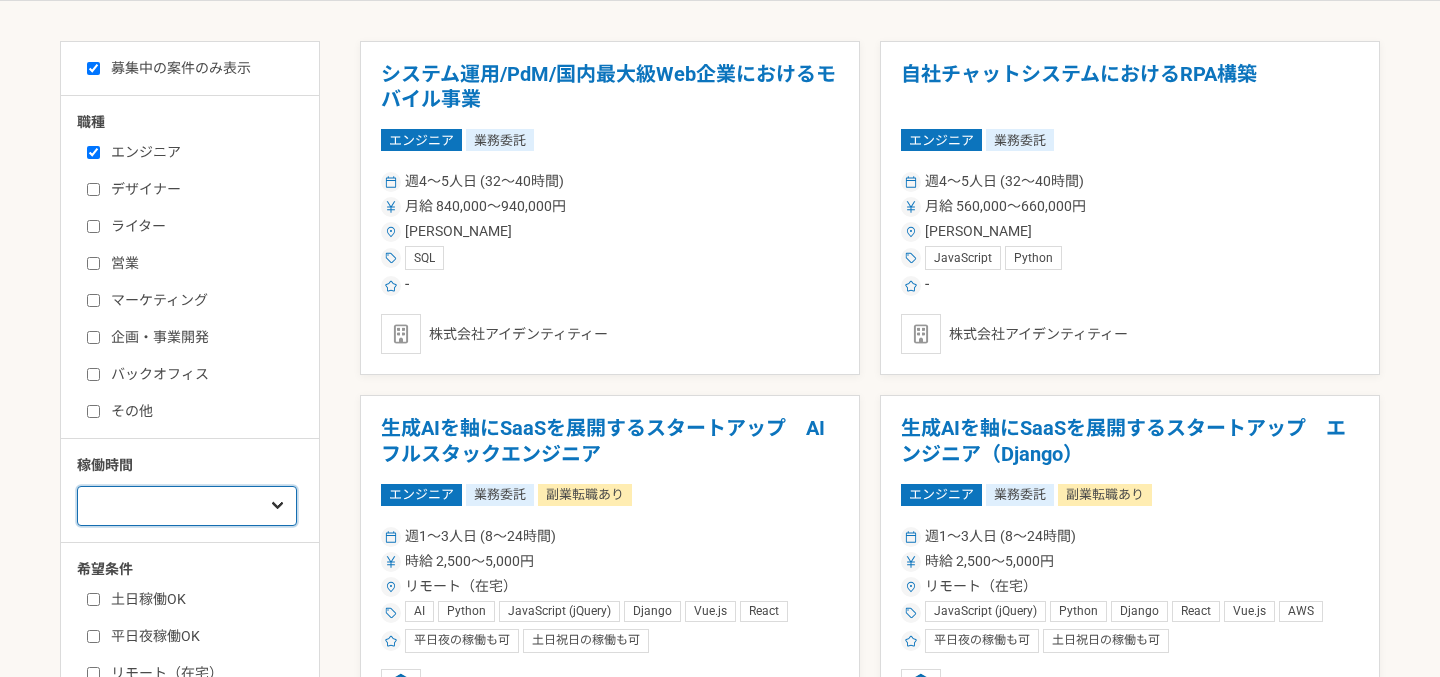 click on "週1人日（8時間）以下 週2人日（16時間）以下 週3人日（24時間）以下 週4人日（32時間）以下 週5人日（40時間）以下" at bounding box center (187, 506) 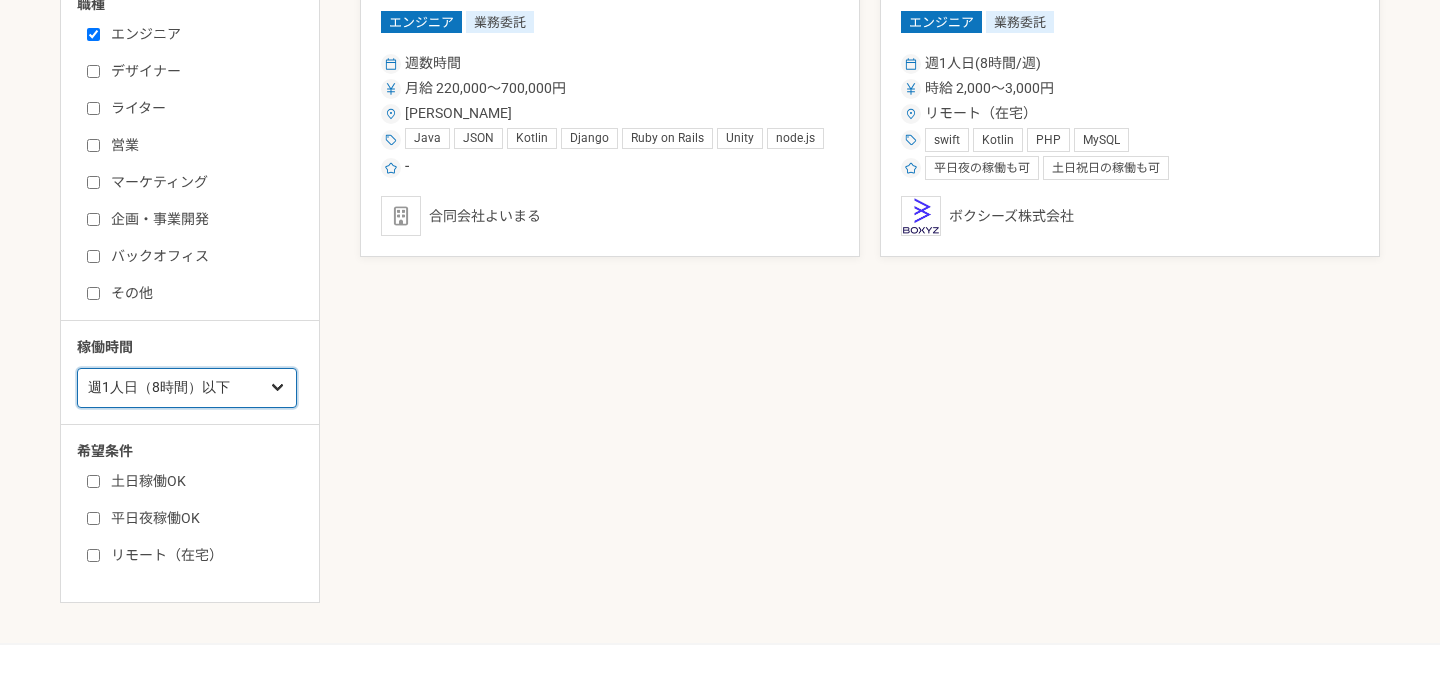 scroll, scrollTop: 512, scrollLeft: 0, axis: vertical 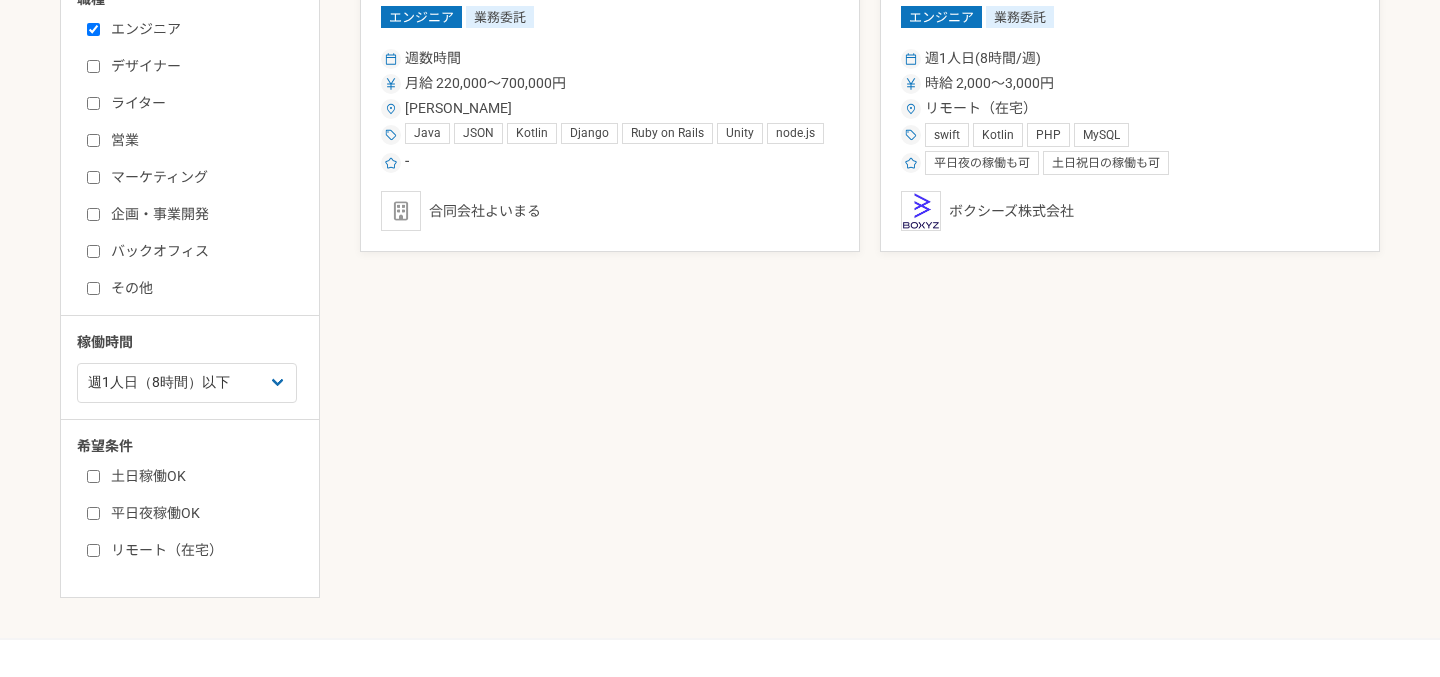 click on "土日稼働OK" at bounding box center (93, 476) 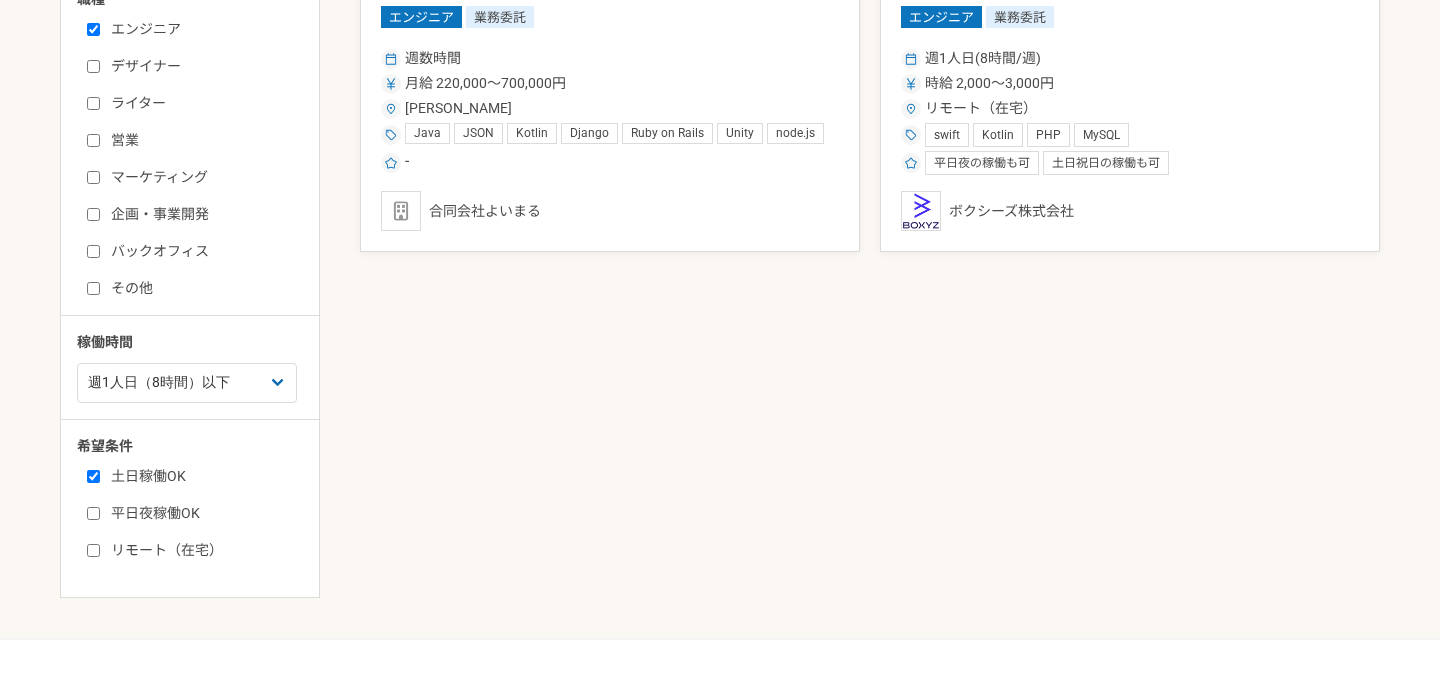 checkbox on "true" 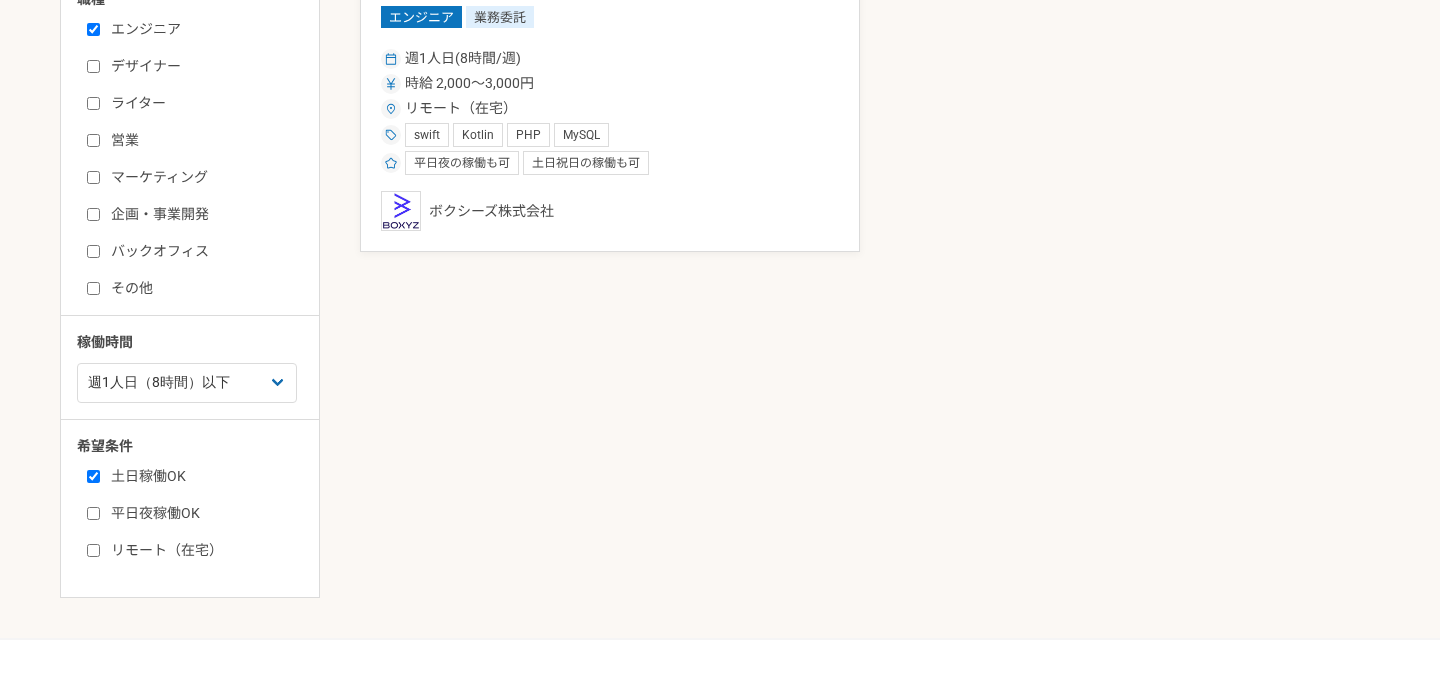 click on "リモート（在宅）" at bounding box center [93, 550] 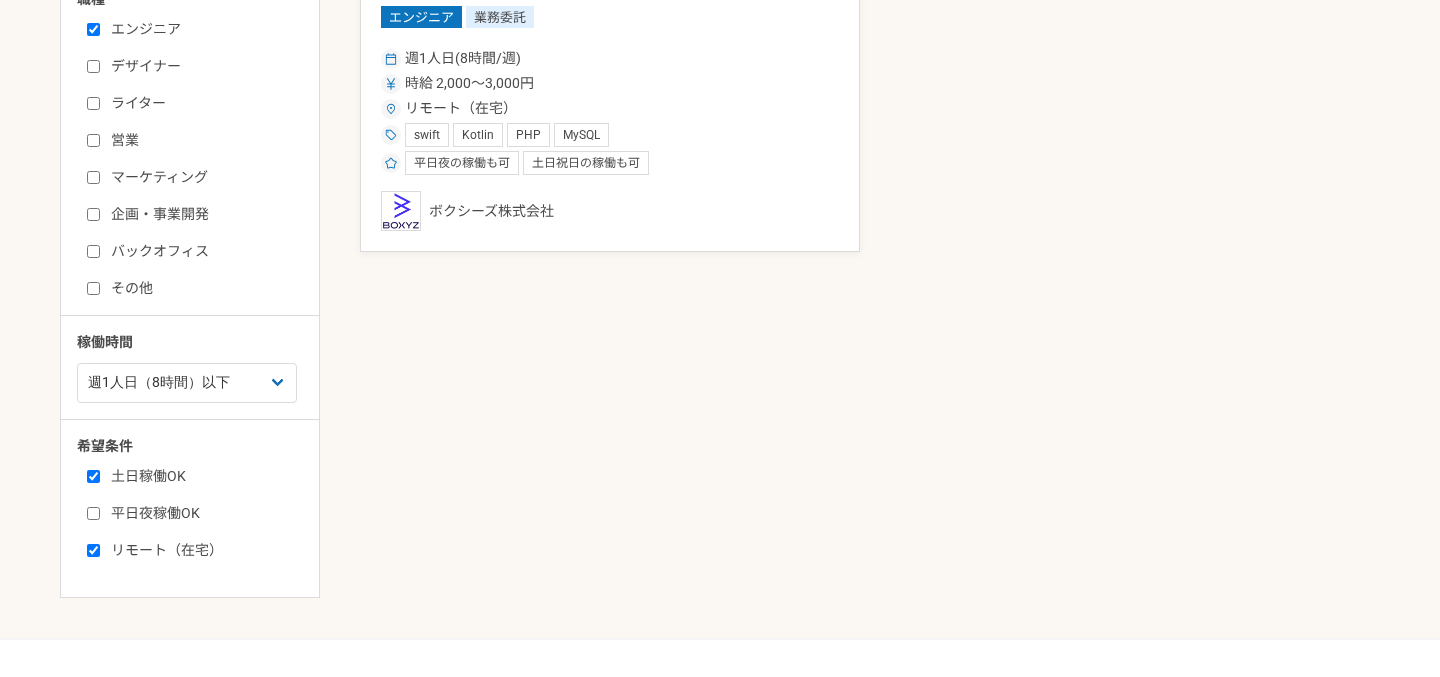 checkbox on "true" 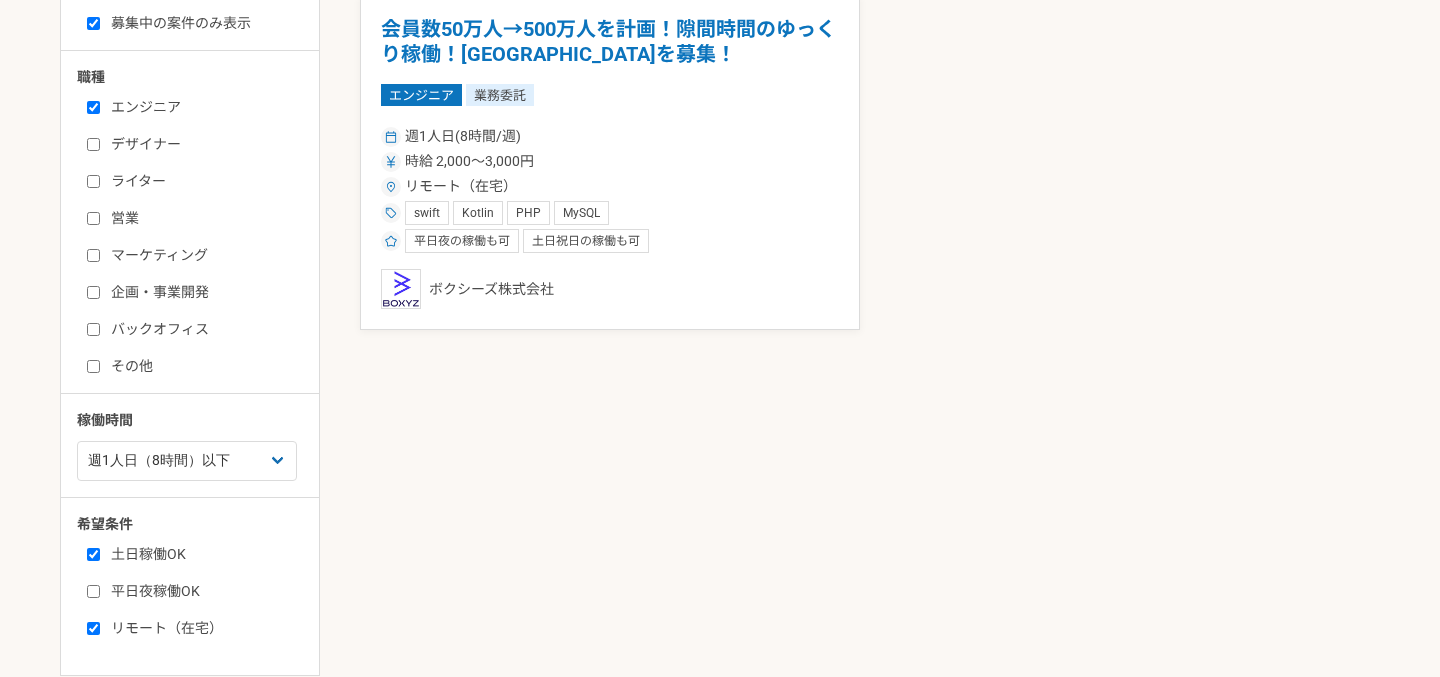 scroll, scrollTop: 430, scrollLeft: 0, axis: vertical 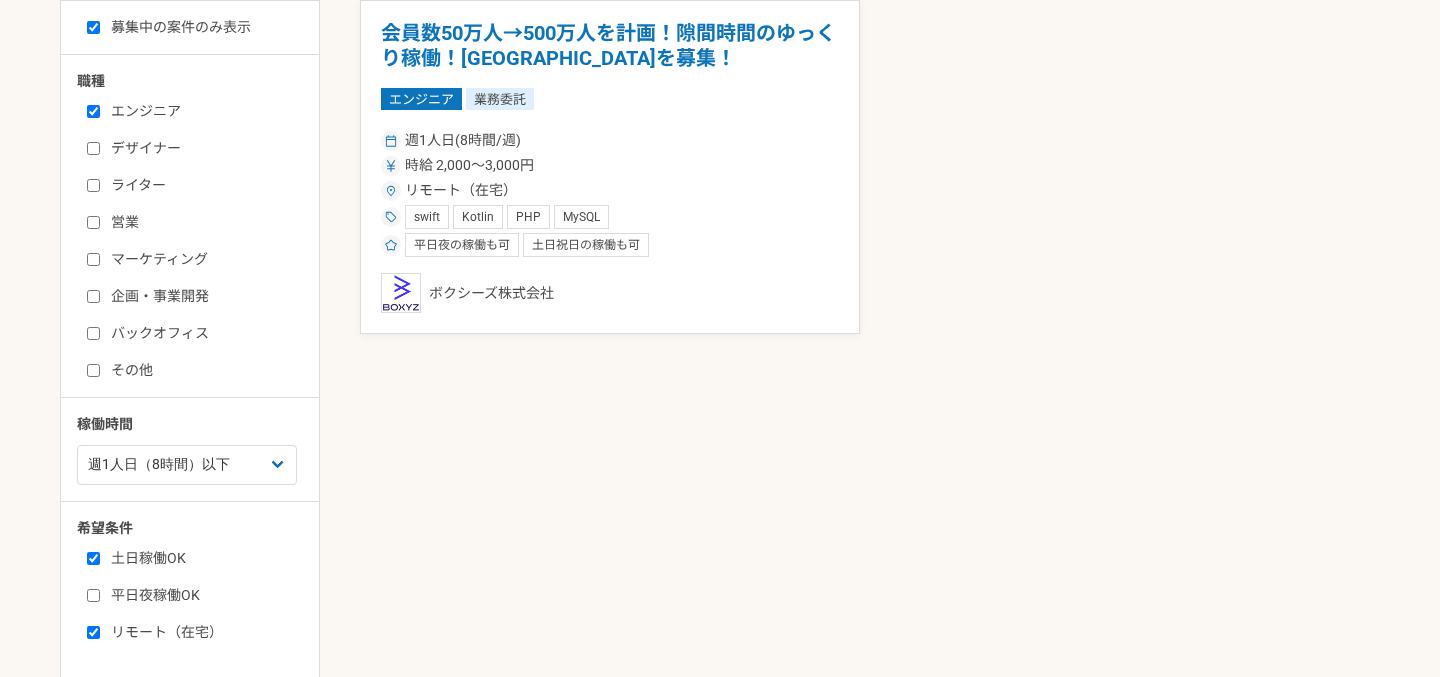 click on "デザイナー" at bounding box center [202, 148] 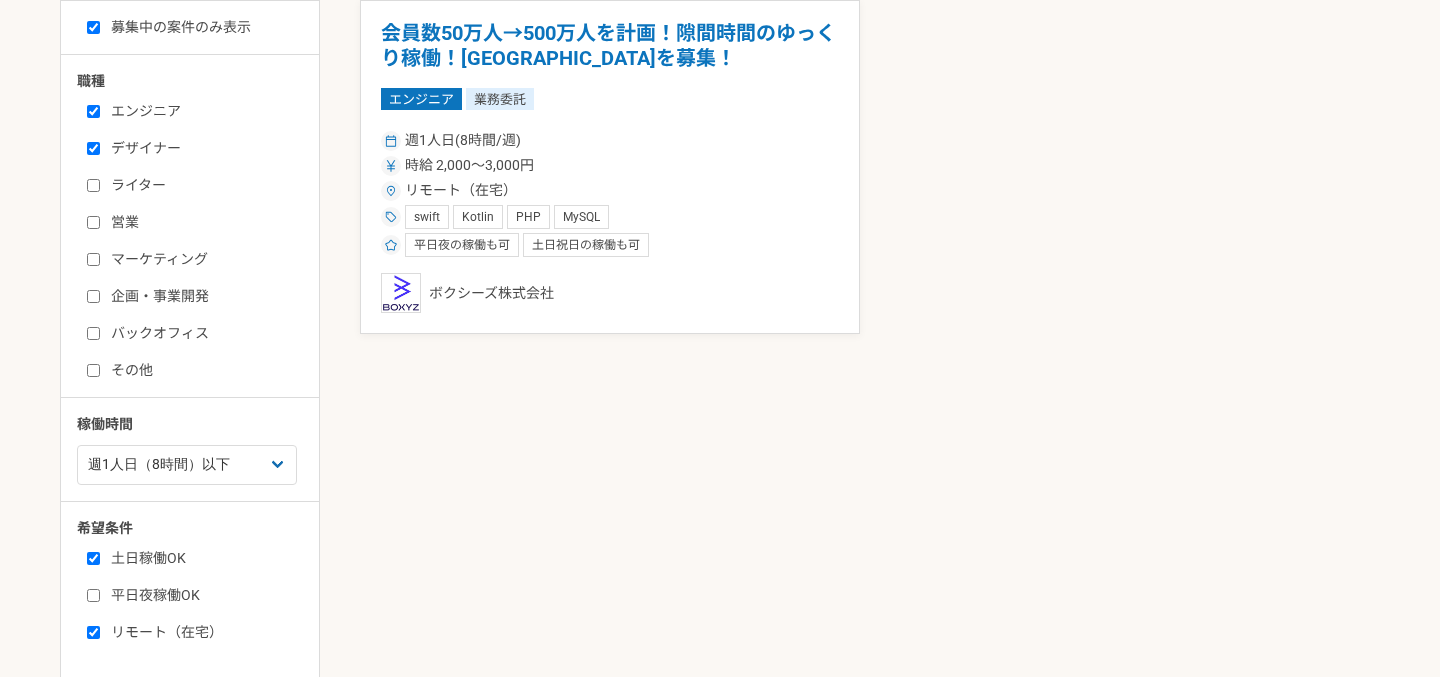 checkbox on "true" 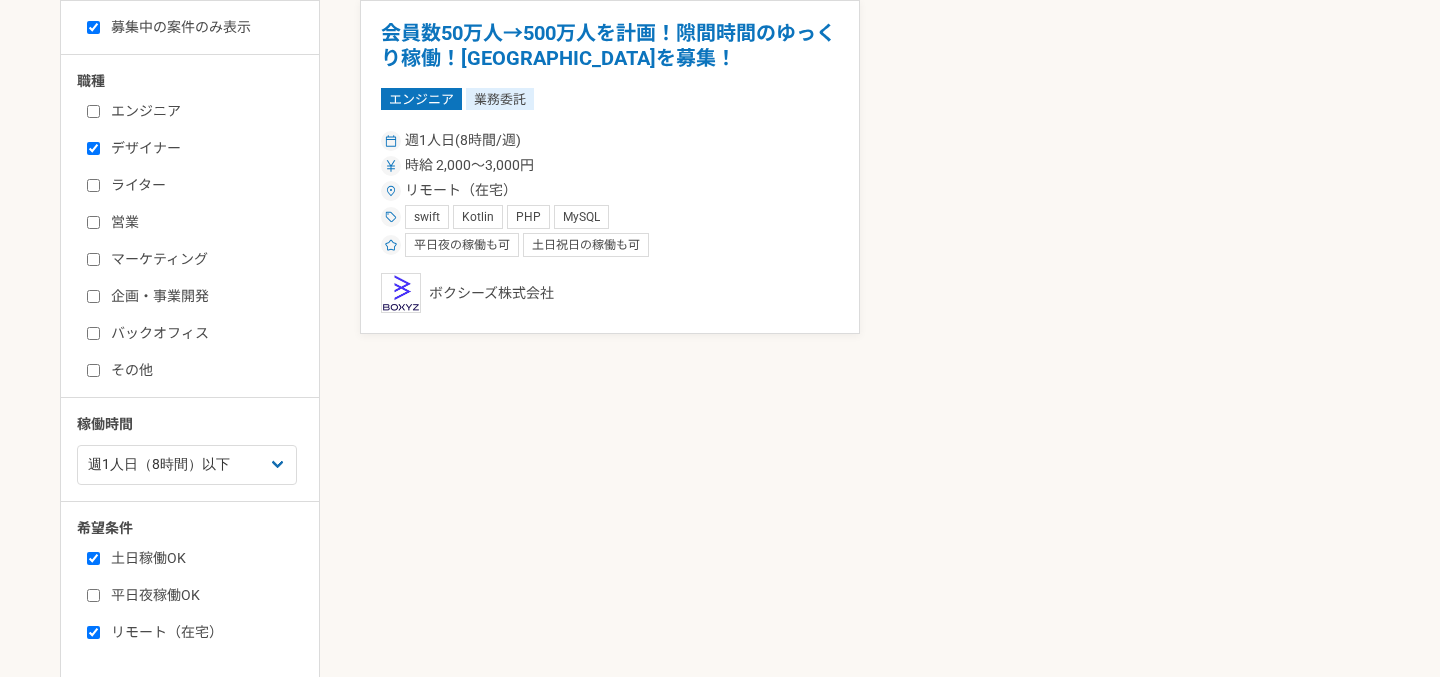 checkbox on "false" 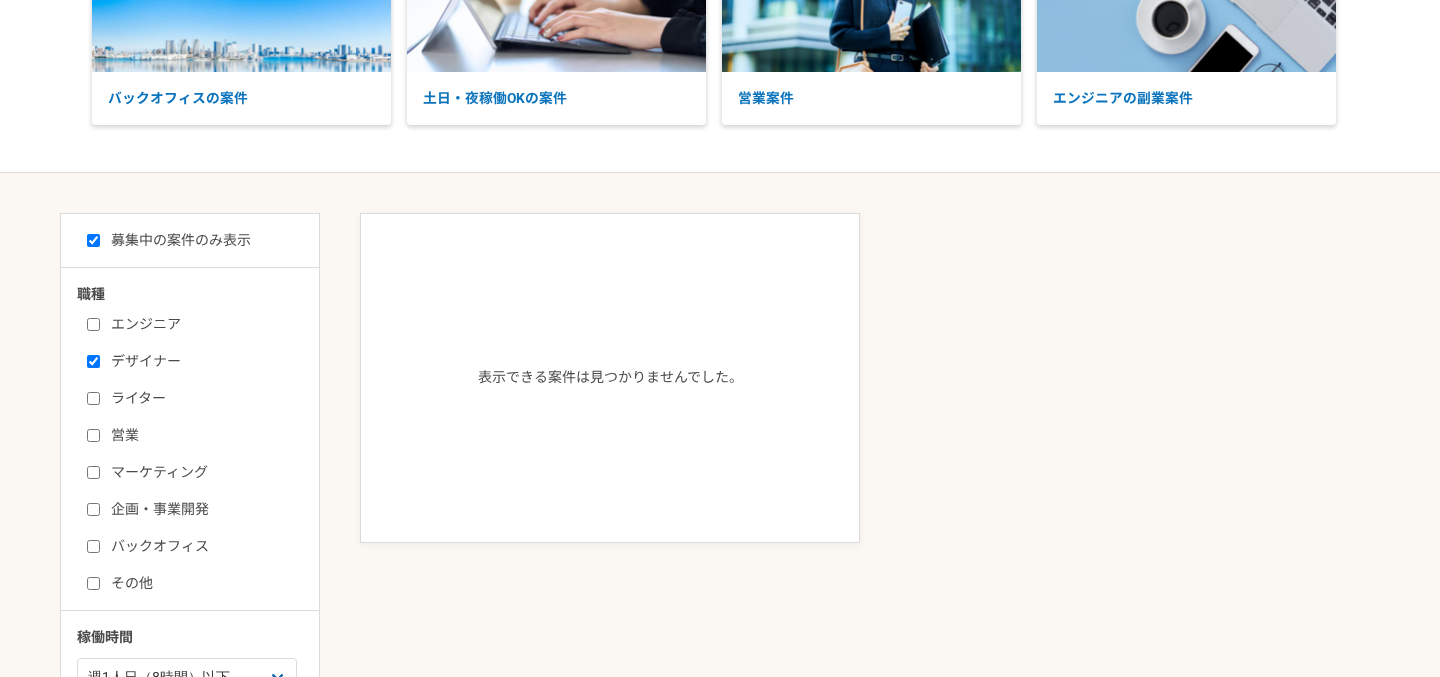 scroll, scrollTop: 216, scrollLeft: 0, axis: vertical 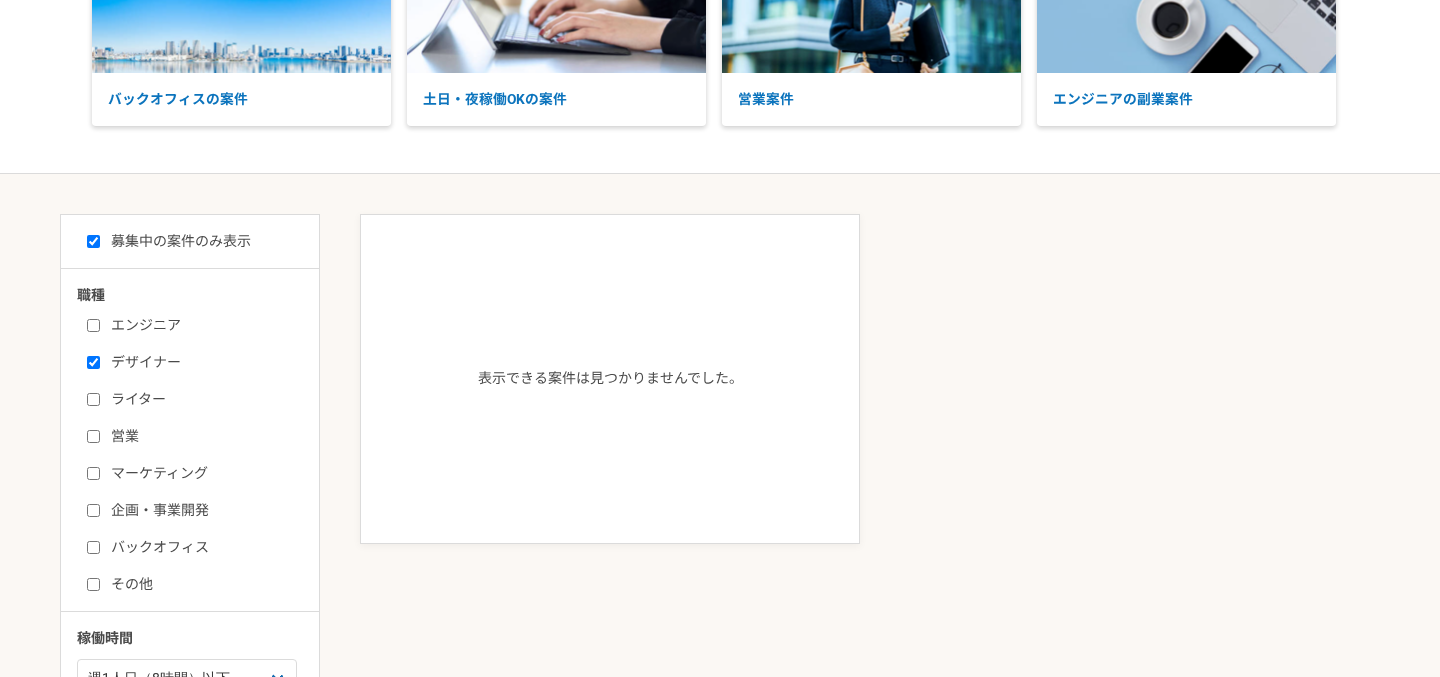 click on "募集中の案件のみ表示" at bounding box center [93, 241] 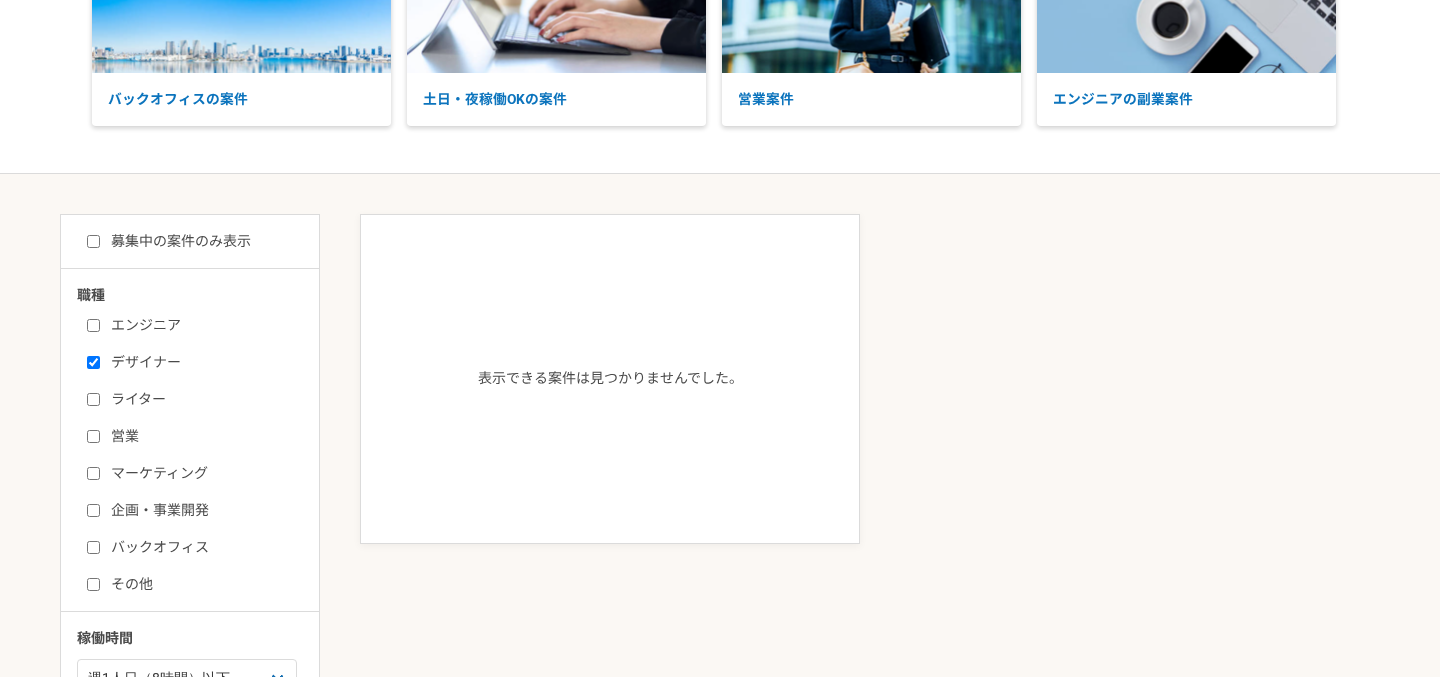 checkbox on "false" 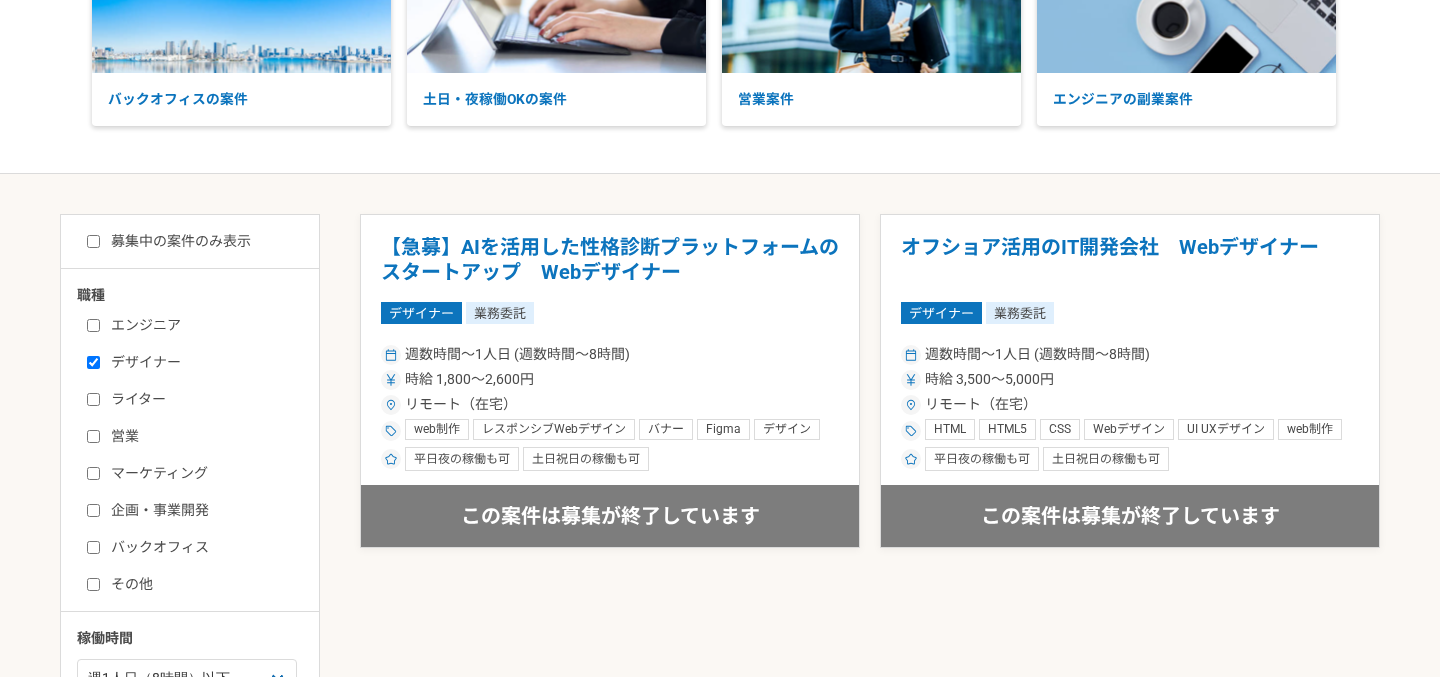 click on "デザイナー" at bounding box center (93, 362) 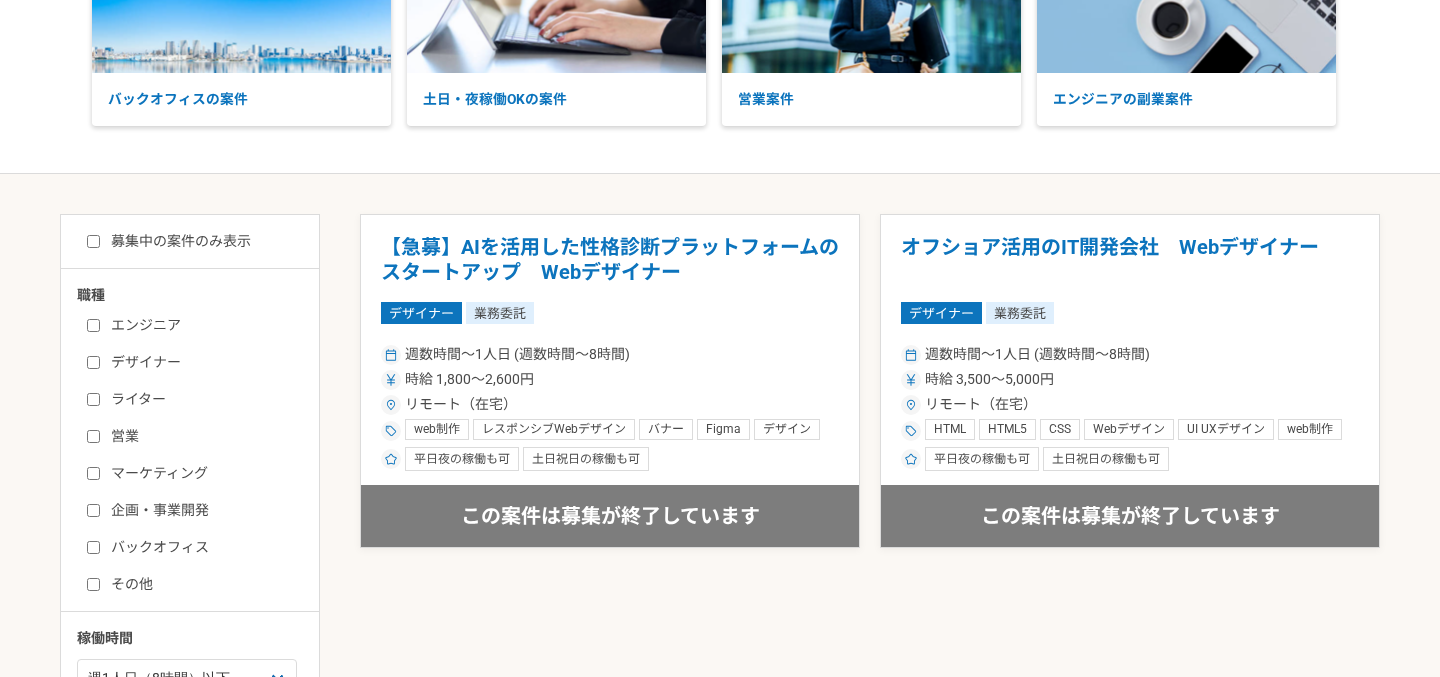 checkbox on "false" 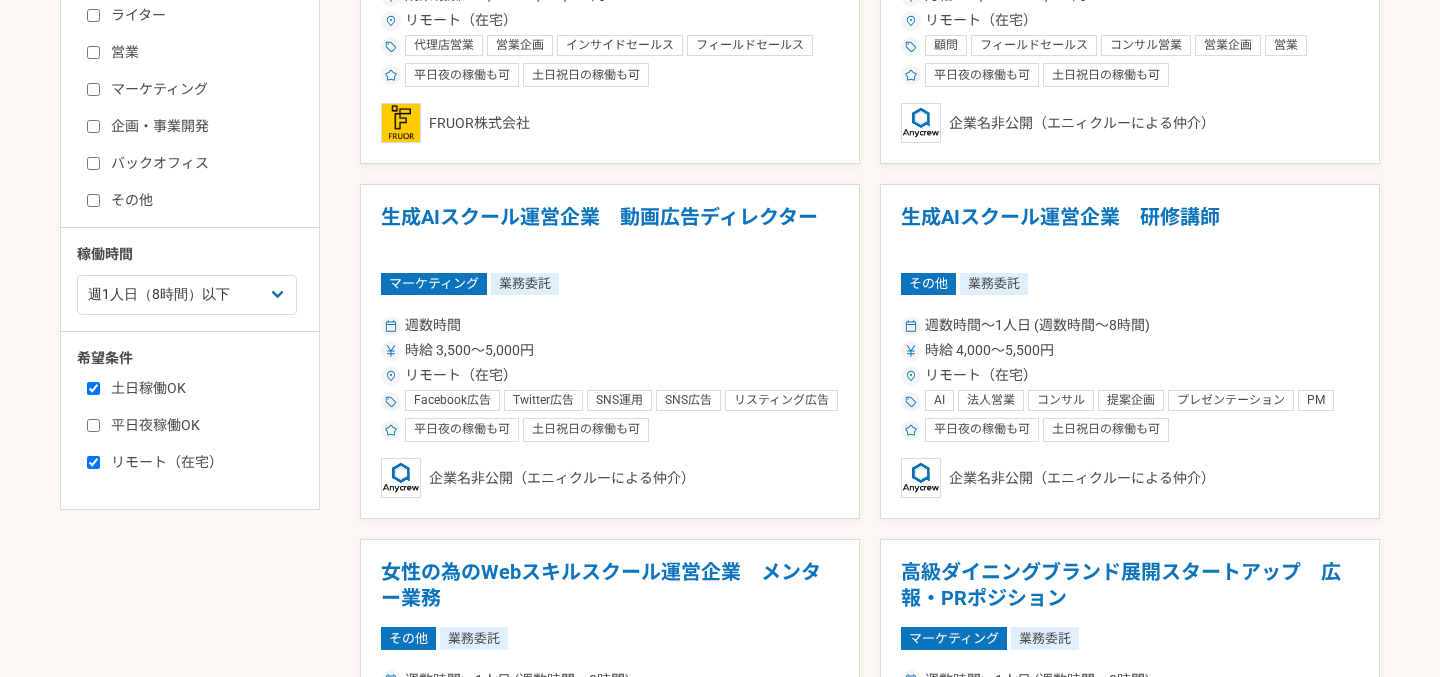 scroll, scrollTop: 629, scrollLeft: 0, axis: vertical 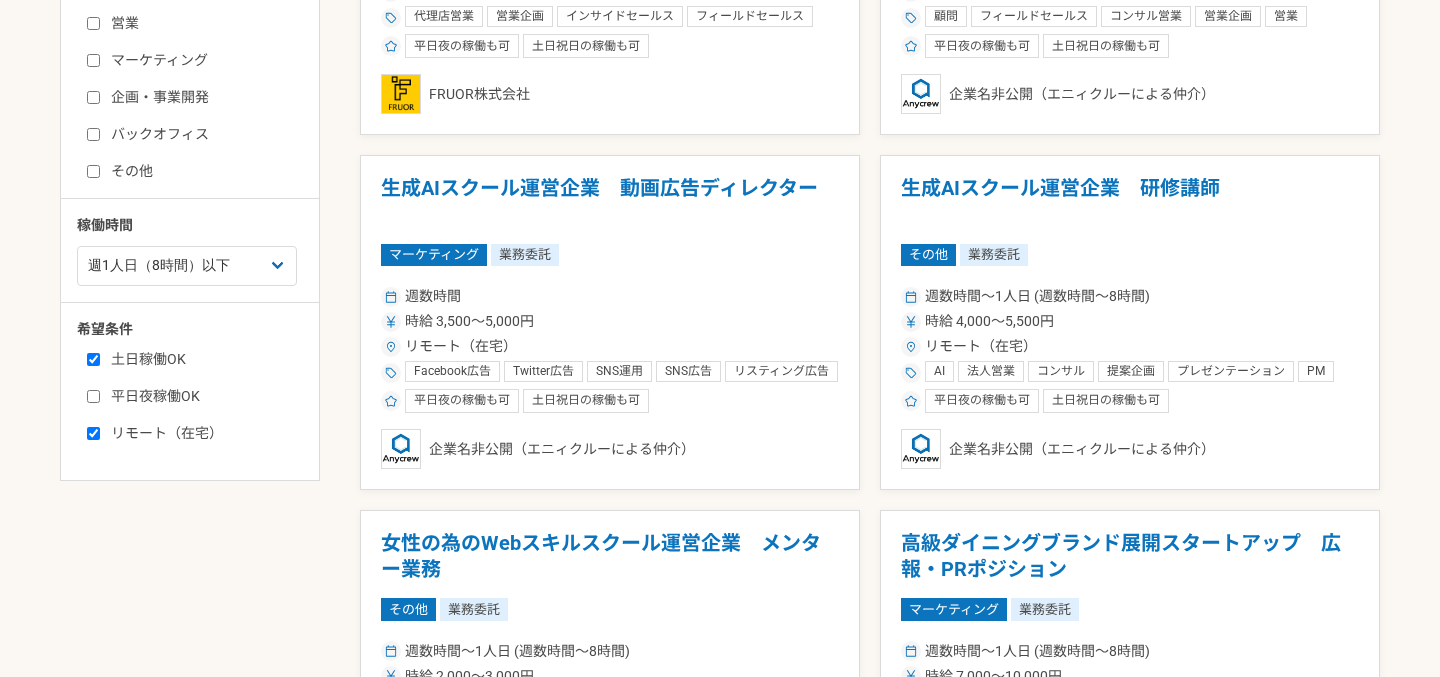 click on "土日稼働OK" at bounding box center [93, 359] 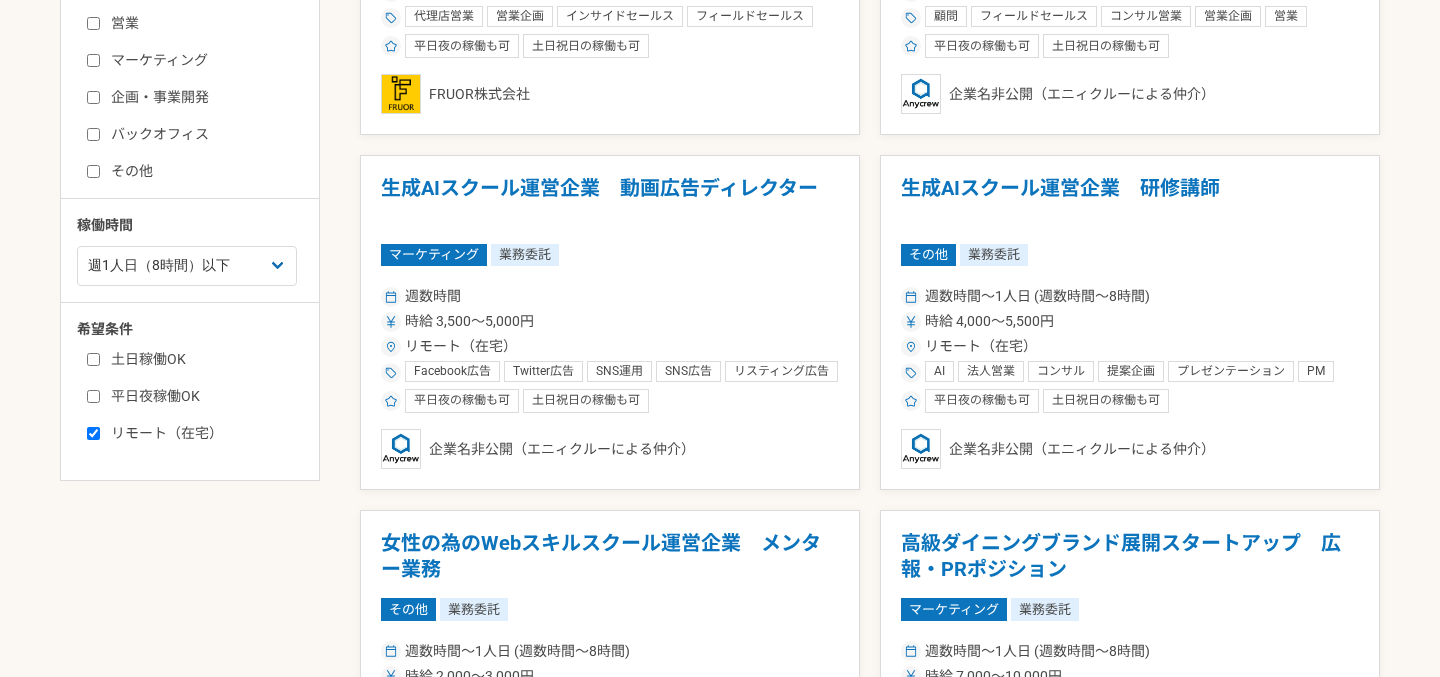checkbox on "false" 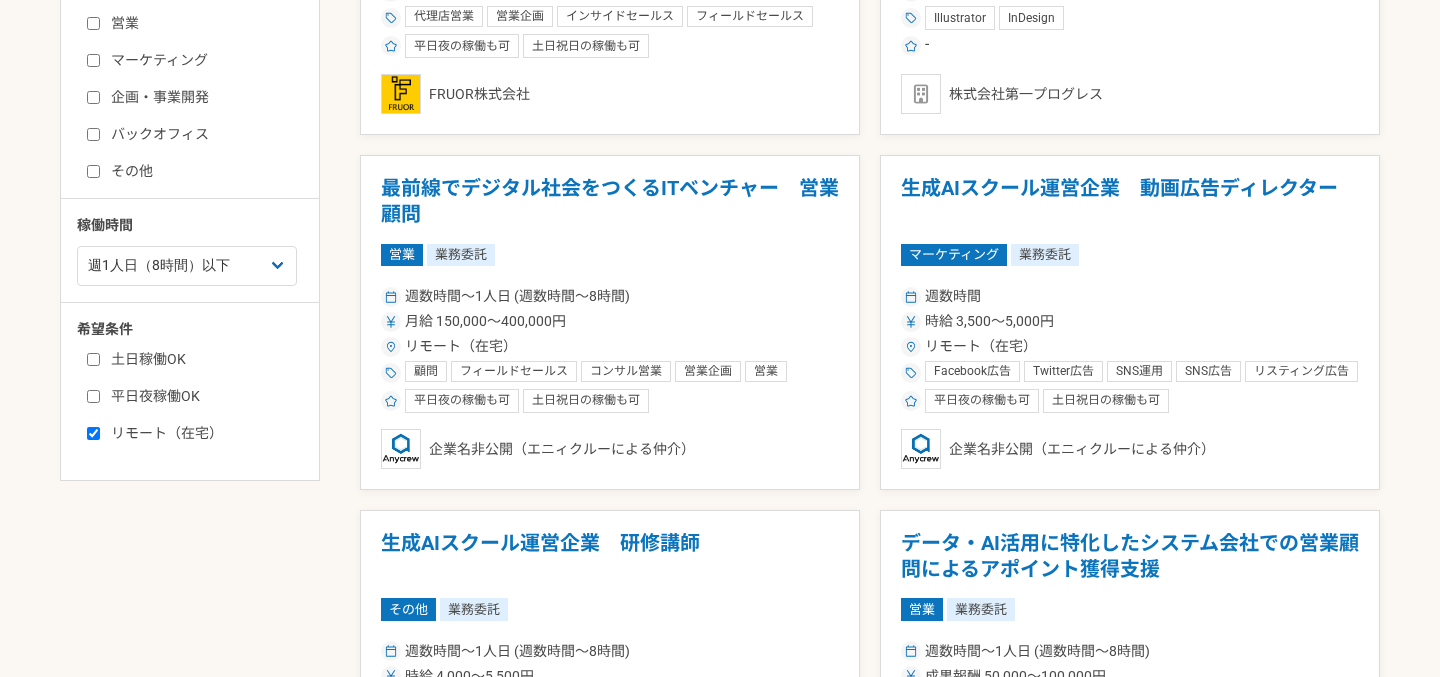 click on "リモート（在宅）" at bounding box center (93, 433) 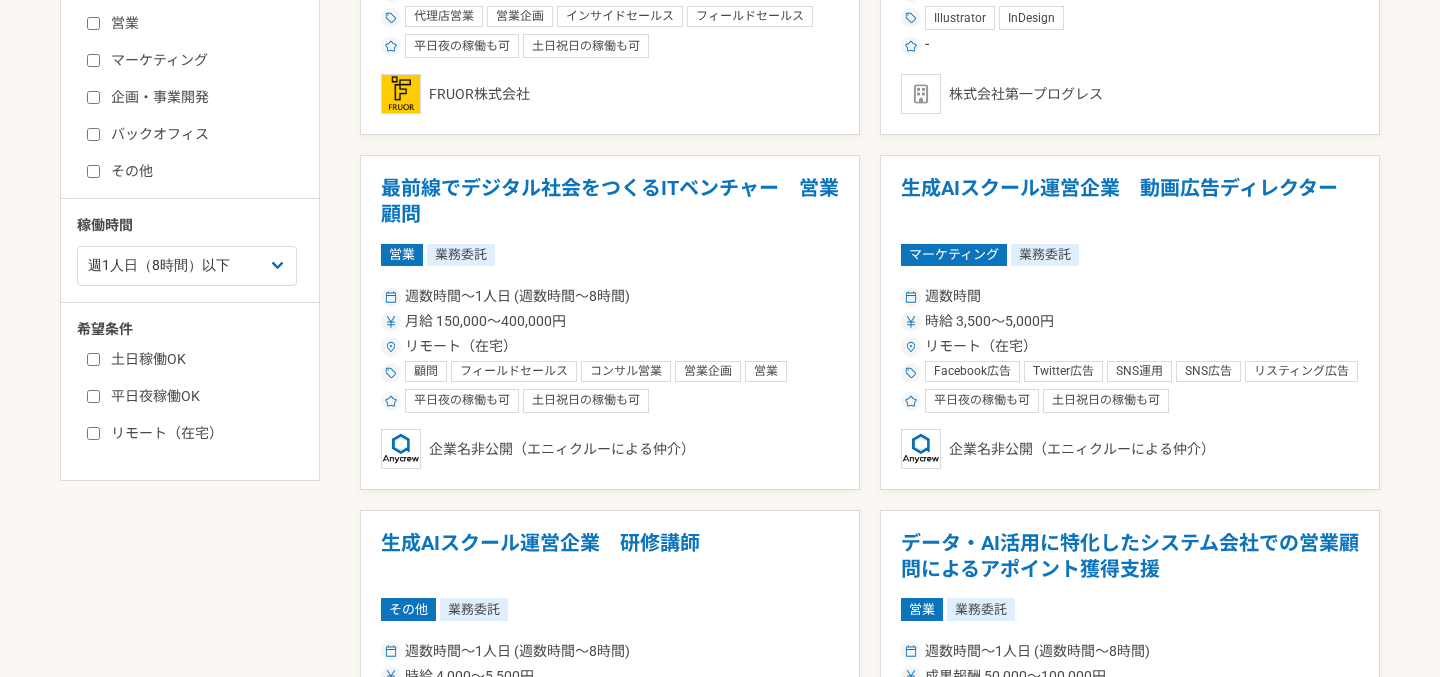 checkbox on "false" 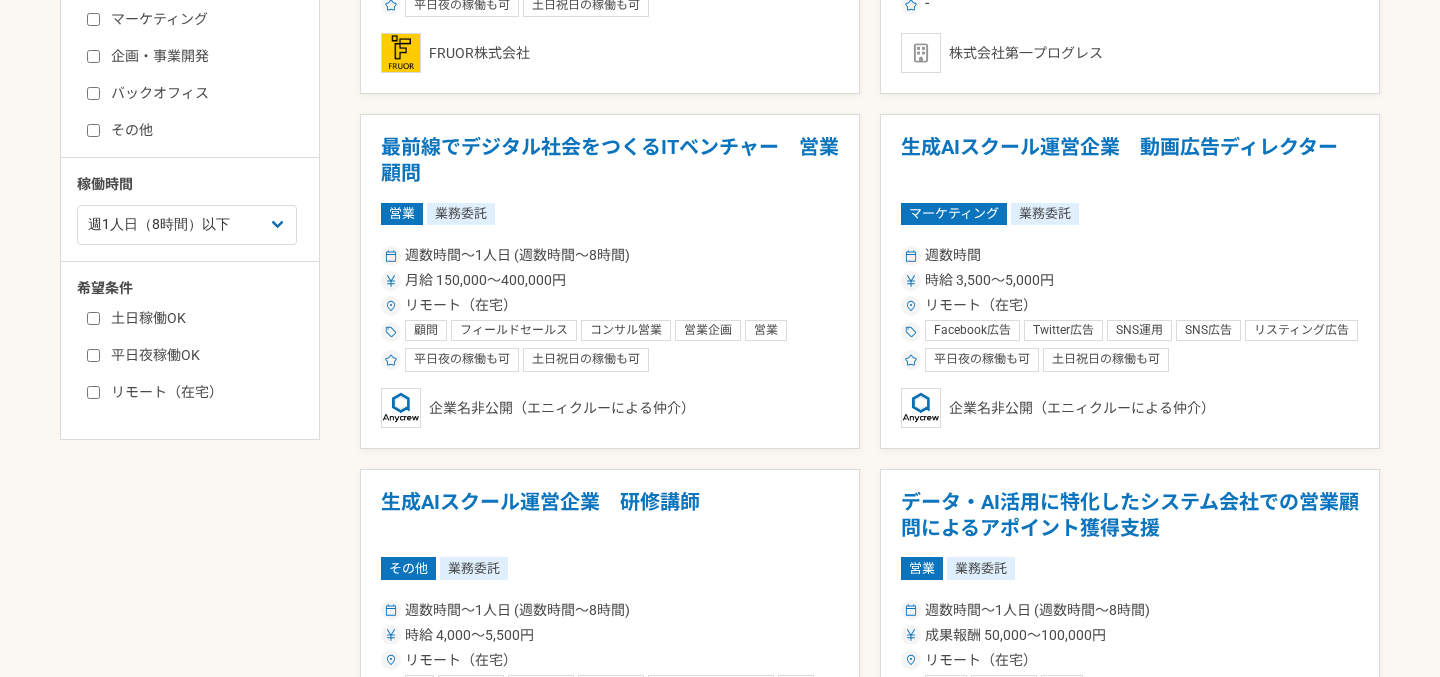 scroll, scrollTop: 634, scrollLeft: 0, axis: vertical 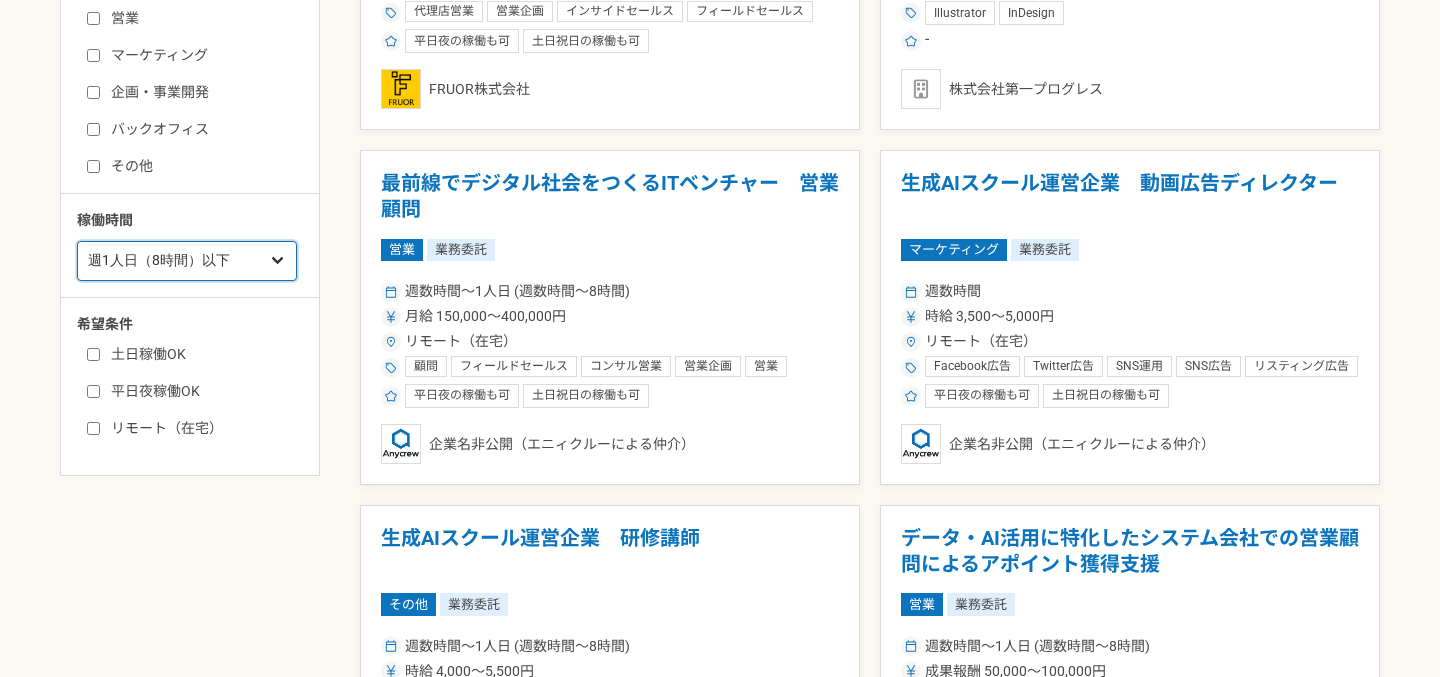 click on "週1人日（8時間）以下 週2人日（16時間）以下 週3人日（24時間）以下 週4人日（32時間）以下 週5人日（40時間）以下" at bounding box center [187, 261] 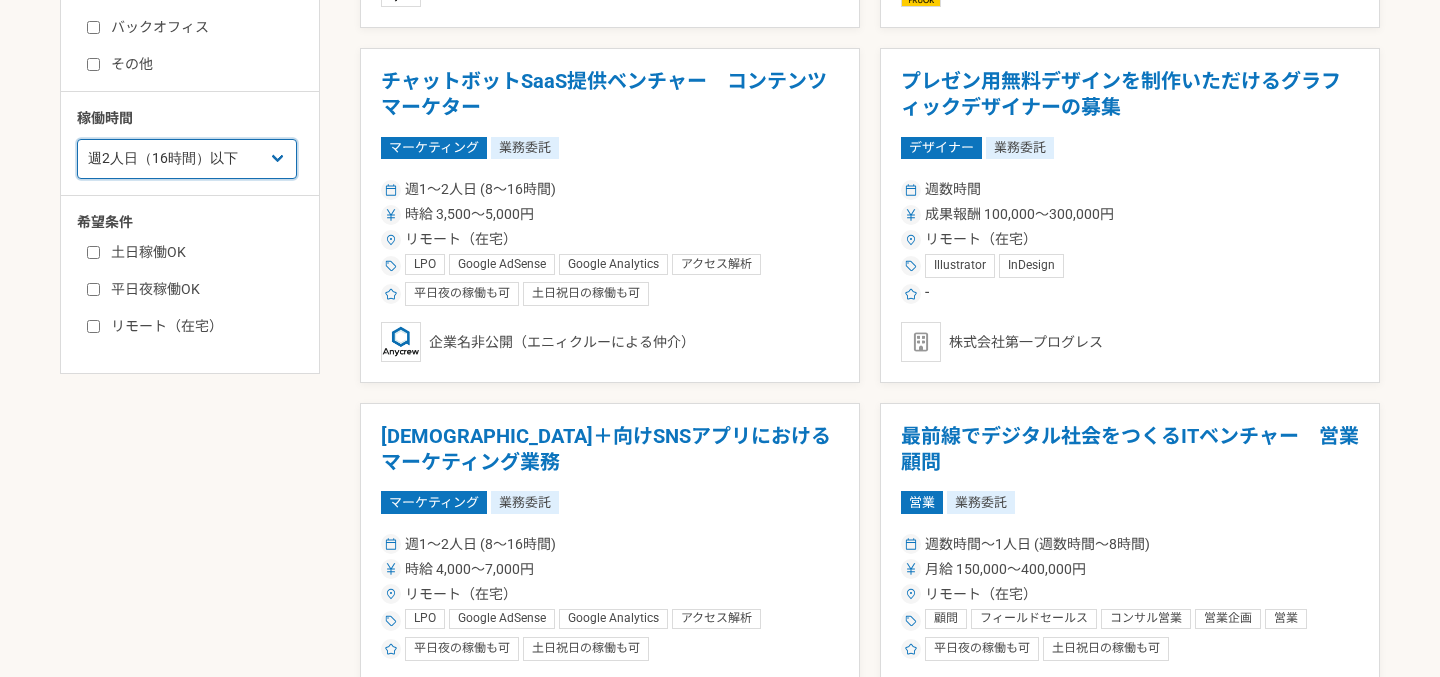 scroll, scrollTop: 728, scrollLeft: 0, axis: vertical 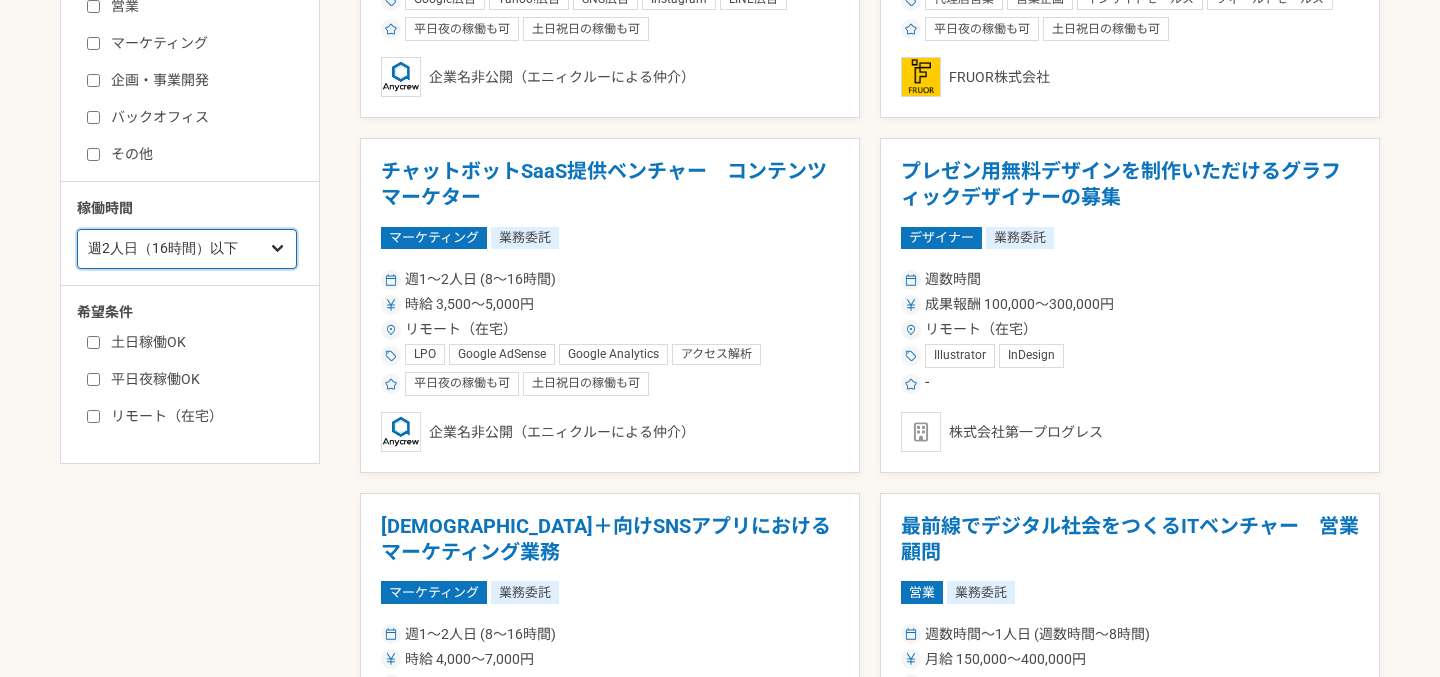 click on "週1人日（8時間）以下 週2人日（16時間）以下 週3人日（24時間）以下 週4人日（32時間）以下 週5人日（40時間）以下" at bounding box center [187, 249] 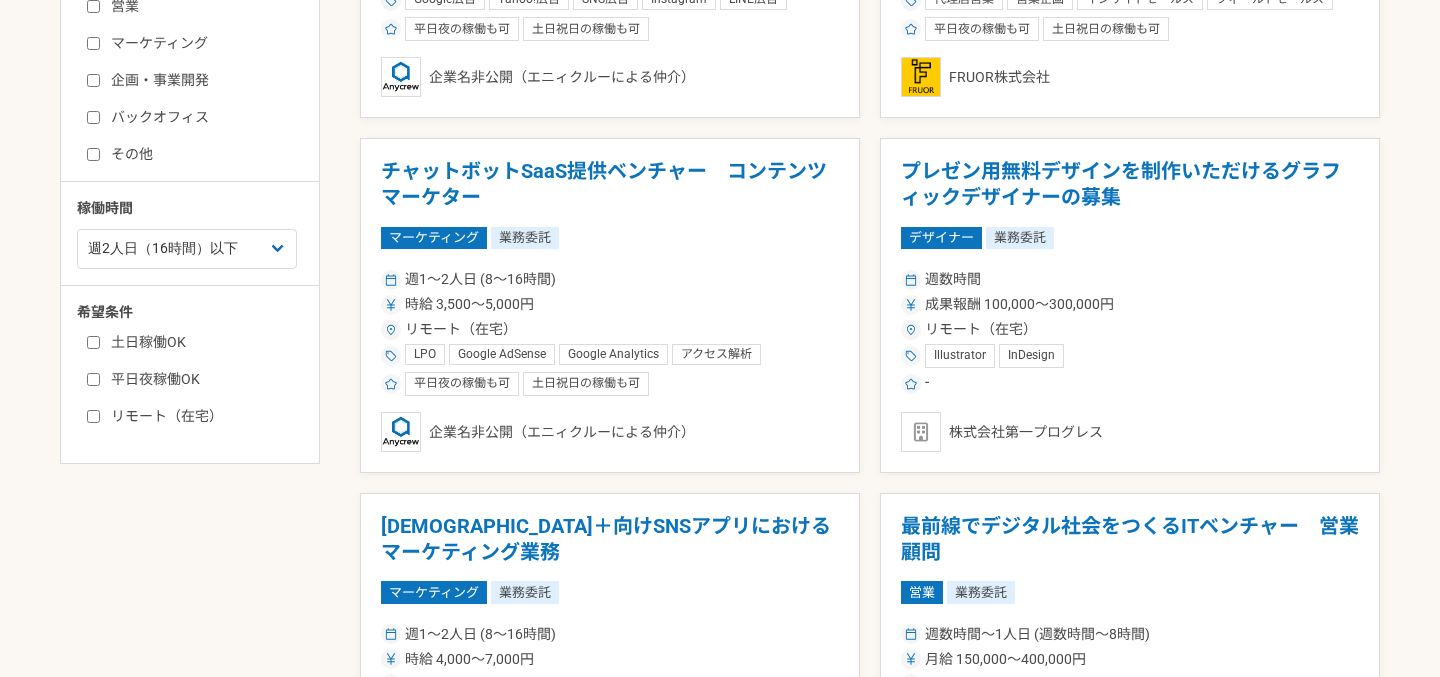 click on "募集中の案件のみ表示 職種 エンジニア デザイナー ライター 営業 マーケティング 企画・事業開発 バックオフィス その他 稼働時間 週1人日（8時間）以下 週2人日（16時間）以下 週3人日（24時間）以下 週4人日（32時間）以下 週5人日（40時間）以下 希望条件 土日稼働OK 平日夜稼働OK リモート（在宅） 【急成長スタートアップ】DXファームベンチャー　広告マネージャー マーケティング 業務委託 週数時間〜2人日 (週数時間〜16時間) 時給 3,000〜4,000円 リモート（在宅） Google広告 Yahoo!広告 SNS広告 Instagram LINE広告 Facebook広告 Google Analytics Twitter広告 マーケティング戦略 KPIマネジメント リスティング広告 LPO マネジメント チームマネジメント アクセス解析 平日夜の稼働も可 土日祝日の稼働も可 企業名非公開（エニィクルーによる仲介） 営業 業務委託 代理店営業" at bounding box center [720, 1627] 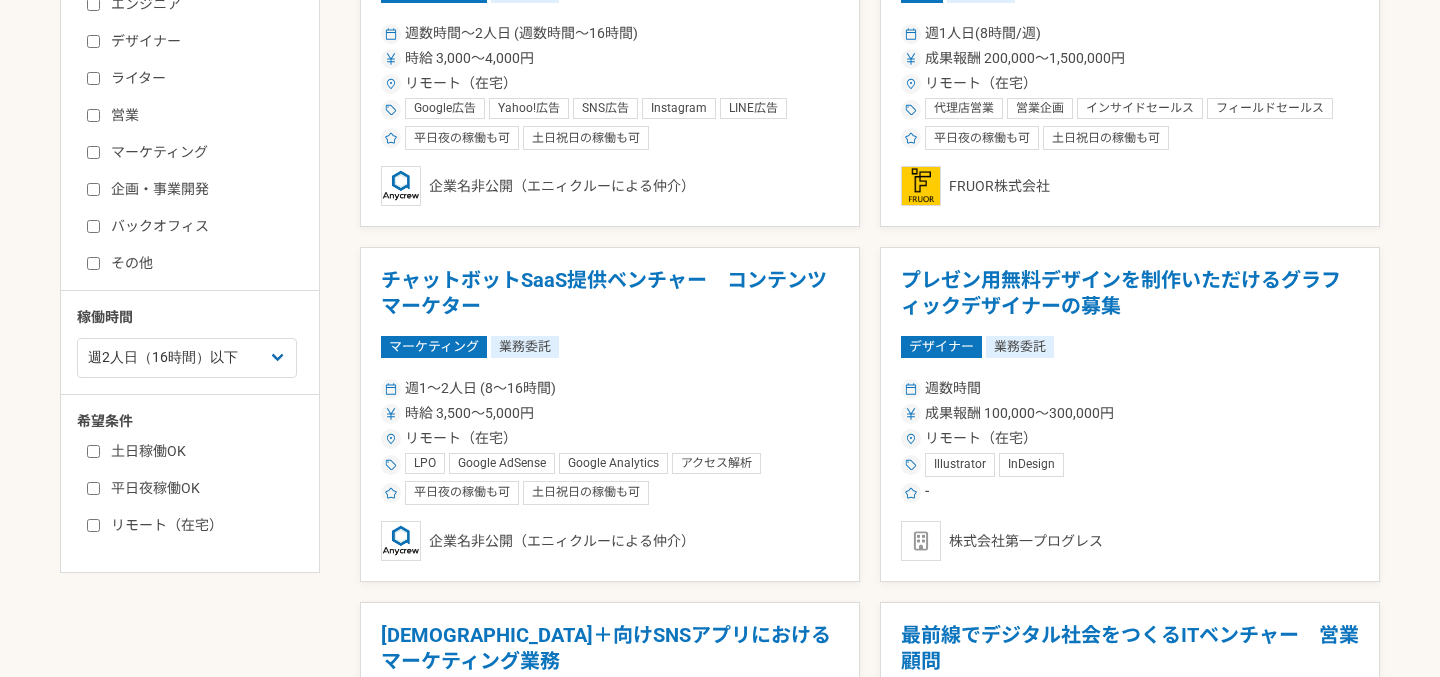 scroll, scrollTop: 556, scrollLeft: 0, axis: vertical 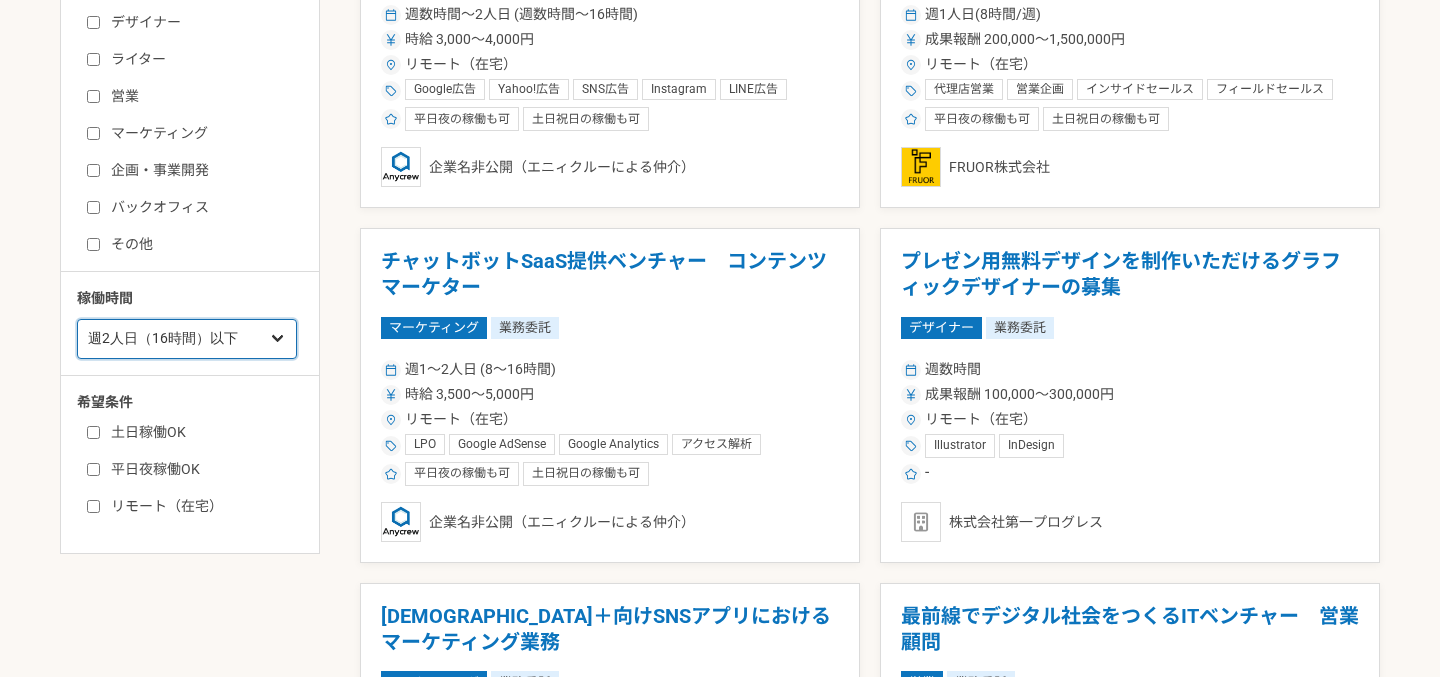 click on "週1人日（8時間）以下 週2人日（16時間）以下 週3人日（24時間）以下 週4人日（32時間）以下 週5人日（40時間）以下" at bounding box center (187, 339) 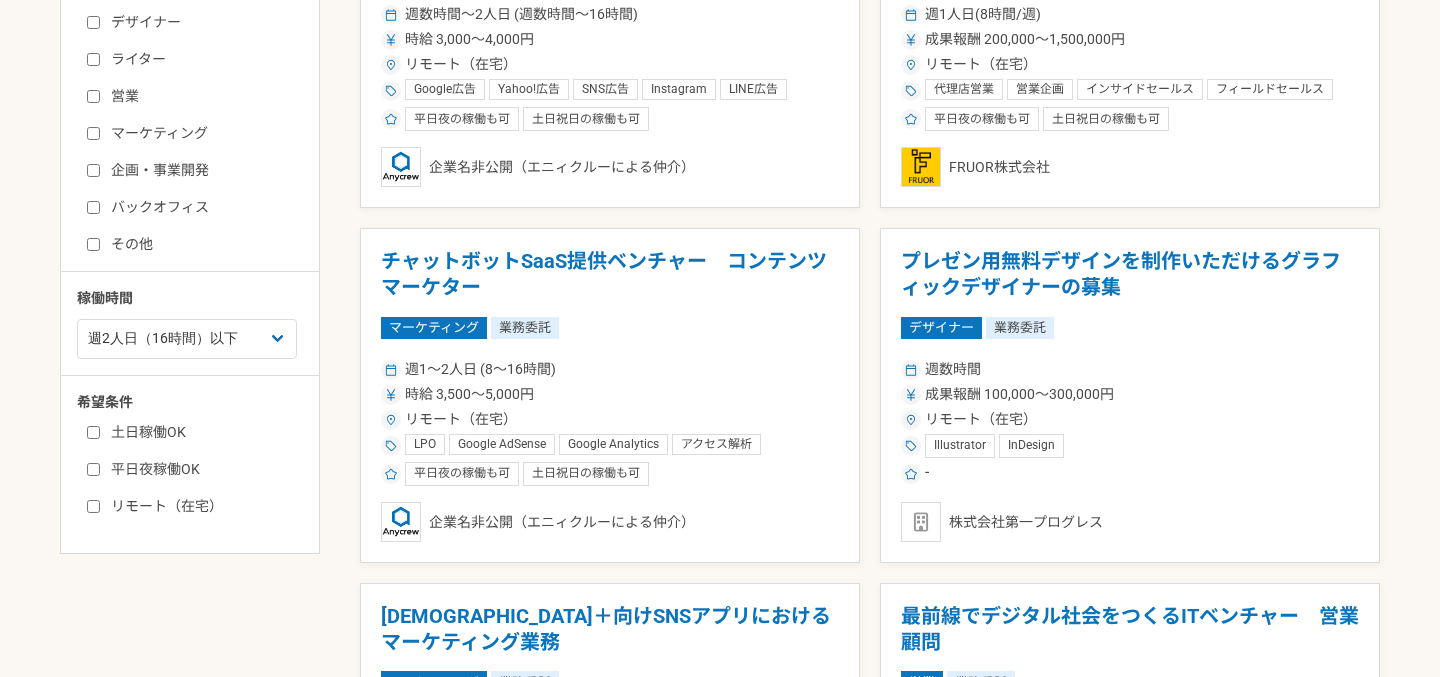 click on "募集中の案件のみ表示 職種 エンジニア デザイナー ライター 営業 マーケティング 企画・事業開発 バックオフィス その他 稼働時間 週1人日（8時間）以下 週2人日（16時間）以下 週3人日（24時間）以下 週4人日（32時間）以下 週5人日（40時間）以下 希望条件 土日稼働OK 平日夜稼働OK リモート（在宅） 【急成長スタートアップ】DXファームベンチャー　広告マネージャー マーケティング 業務委託 週数時間〜2人日 (週数時間〜16時間) 時給 3,000〜4,000円 リモート（在宅） Google広告 Yahoo!広告 SNS広告 Instagram LINE広告 Facebook広告 Google Analytics Twitter広告 マーケティング戦略 KPIマネジメント リスティング広告 LPO マネジメント チームマネジメント アクセス解析 平日夜の稼働も可 土日祝日の稼働も可 企業名非公開（エニィクルーによる仲介） 営業 業務委託 代理店営業" at bounding box center [720, 1717] 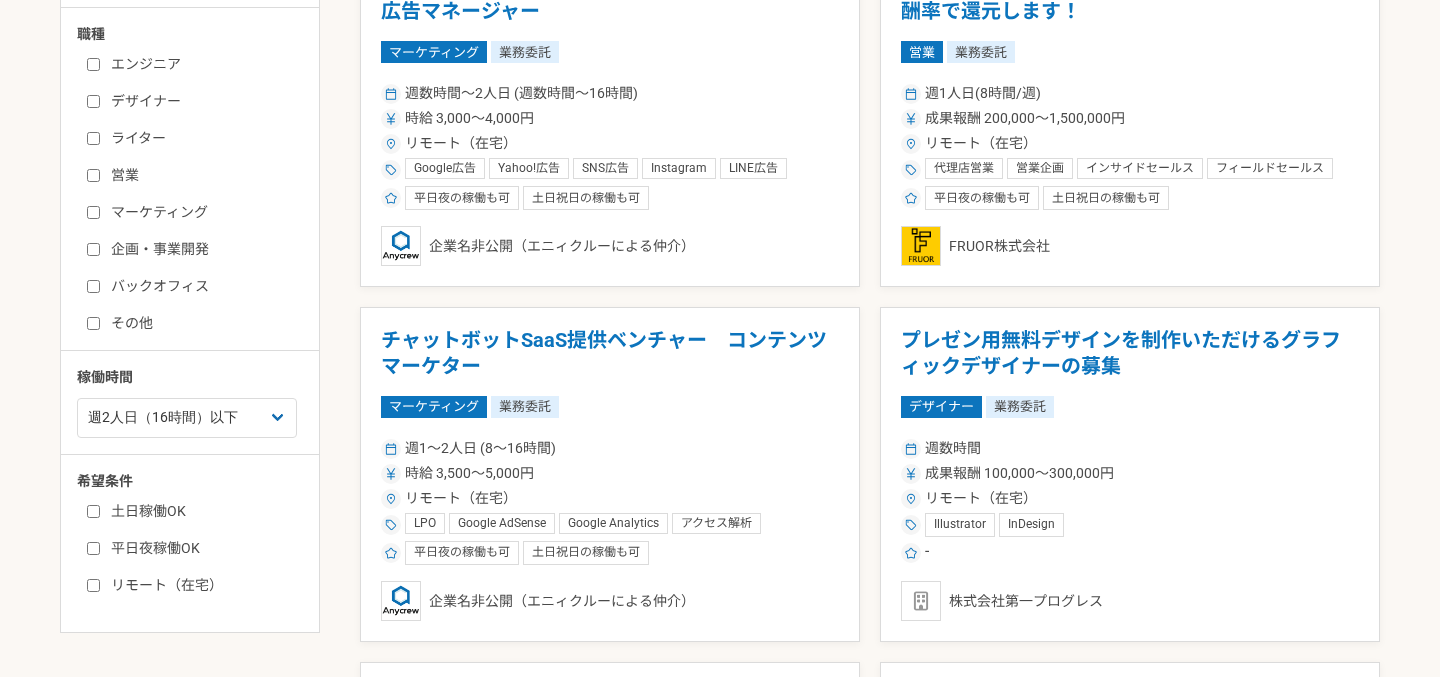 scroll, scrollTop: 474, scrollLeft: 0, axis: vertical 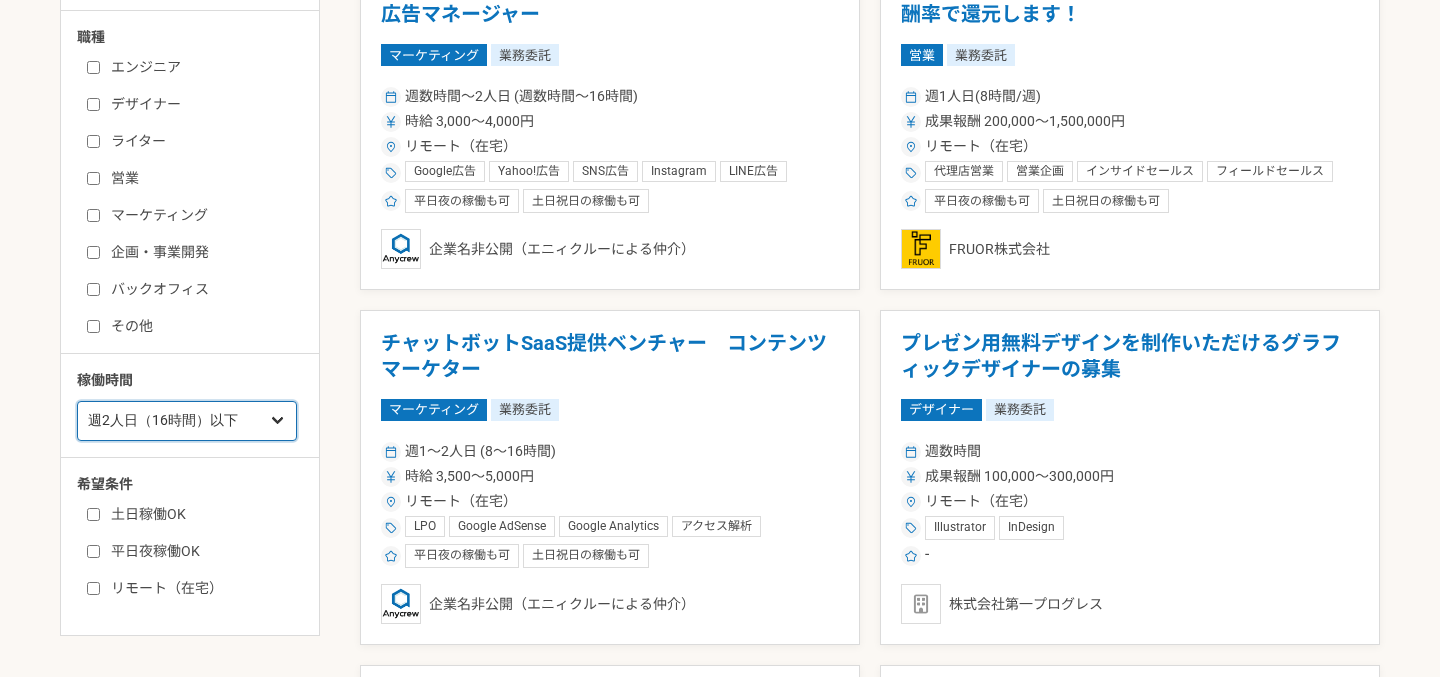 click on "週1人日（8時間）以下 週2人日（16時間）以下 週3人日（24時間）以下 週4人日（32時間）以下 週5人日（40時間）以下" at bounding box center (187, 421) 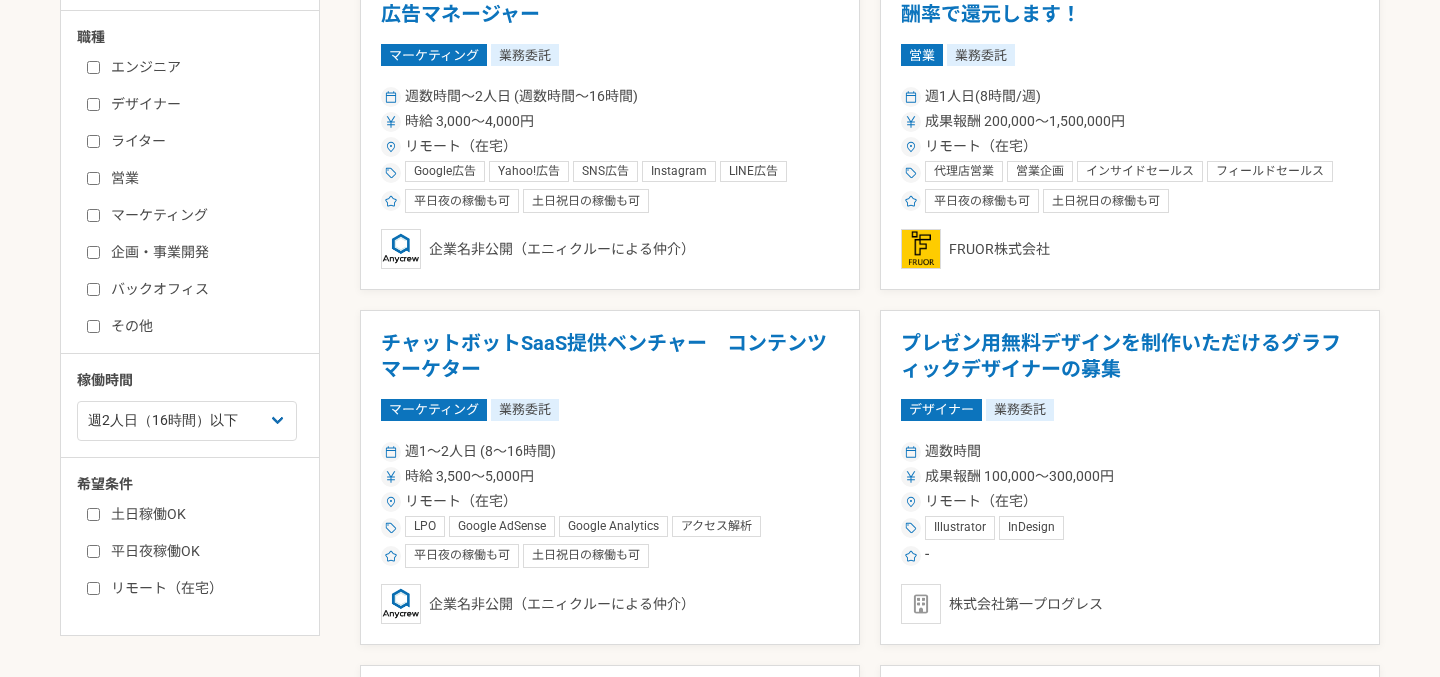 click on "募集中の案件のみ表示 職種 エンジニア デザイナー ライター 営業 マーケティング 企画・事業開発 バックオフィス その他 稼働時間 週1人日（8時間）以下 週2人日（16時間）以下 週3人日（24時間）以下 週4人日（32時間）以下 週5人日（40時間）以下 希望条件 土日稼働OK 平日夜稼働OK リモート（在宅） 【急成長スタートアップ】DXファームベンチャー　広告マネージャー マーケティング 業務委託 週数時間〜2人日 (週数時間〜16時間) 時給 3,000〜4,000円 リモート（在宅） Google広告 Yahoo!広告 SNS広告 Instagram LINE広告 Facebook広告 Google Analytics Twitter広告 マーケティング戦略 KPIマネジメント リスティング広告 LPO マネジメント チームマネジメント アクセス解析 平日夜の稼働も可 土日祝日の稼働も可 企業名非公開（エニィクルーによる仲介） 営業 業務委託 代理店営業" at bounding box center (720, 1799) 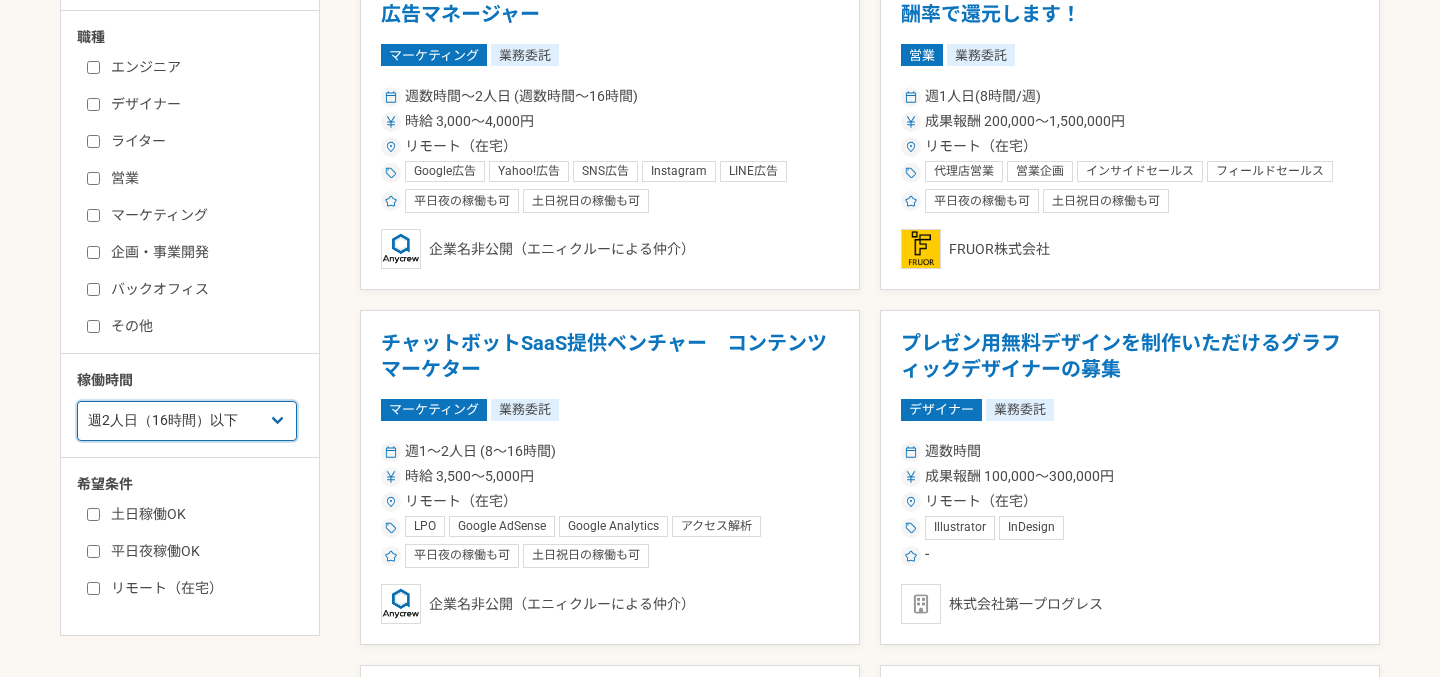 click on "週1人日（8時間）以下 週2人日（16時間）以下 週3人日（24時間）以下 週4人日（32時間）以下 週5人日（40時間）以下" at bounding box center [187, 421] 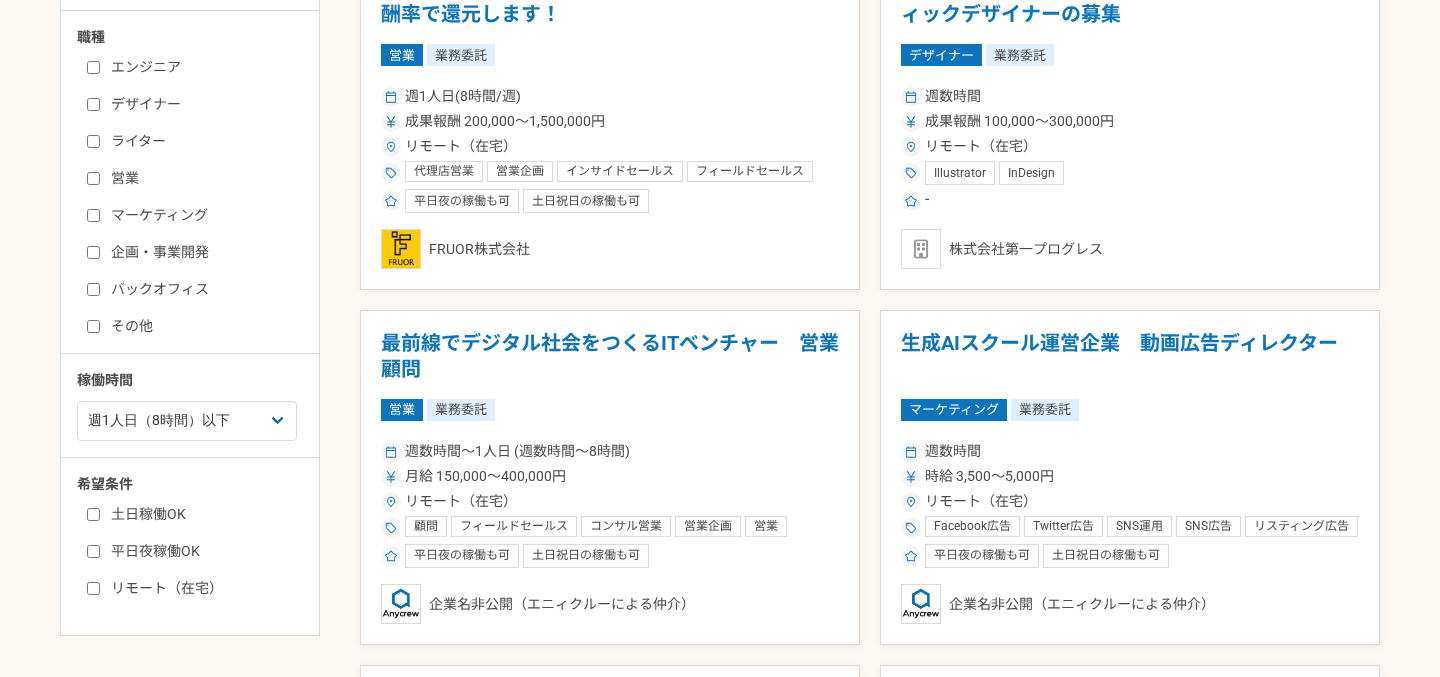 click on "募集中の案件のみ表示 職種 エンジニア デザイナー ライター 営業 マーケティング 企画・事業開発 バックオフィス その他 稼働時間 週1人日（8時間）以下 週2人日（16時間）以下 週3人日（24時間）以下 週4人日（32時間）以下 週5人日（40時間）以下 希望条件 土日稼働OK 平日夜稼働OK リモート（在宅） 【副業キャリアアドバイザー】業界最高水準の報酬率で還元します！ 営業 業務委託 週1人日(8時間/週) 成果報酬 200,000〜1,500,000円 リモート（在宅） 代理店営業 営業企画 インサイドセールス フィールドセールス コンサル営業 キャリアアドバイザー キャリアコンサルタント キャリアアドバイス キャリアカウンセラーとAFP キャリア開発支援 人材開発 人材育成 人材 人材採用 人材管理 コーチング 人事労務コンサルティング 人事 組織・人事コンサルティング - -" at bounding box center (720, 1799) 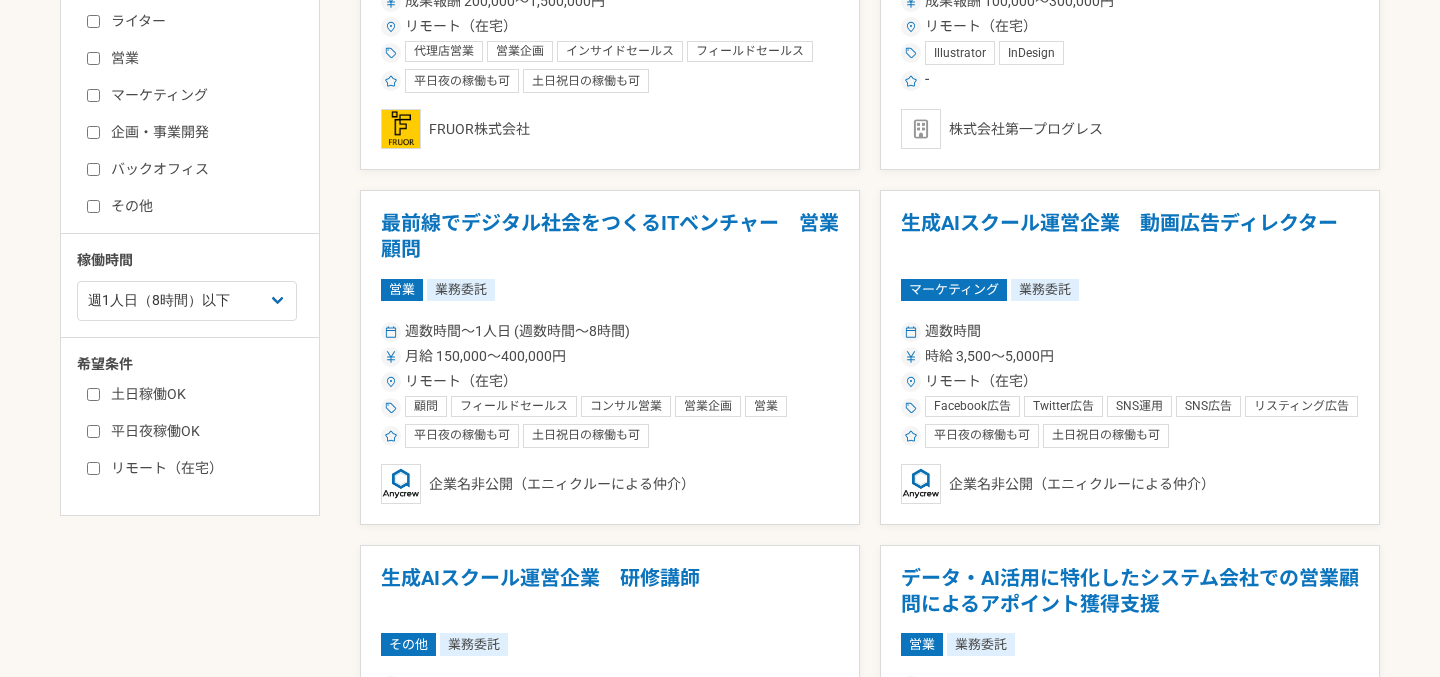 scroll, scrollTop: 584, scrollLeft: 0, axis: vertical 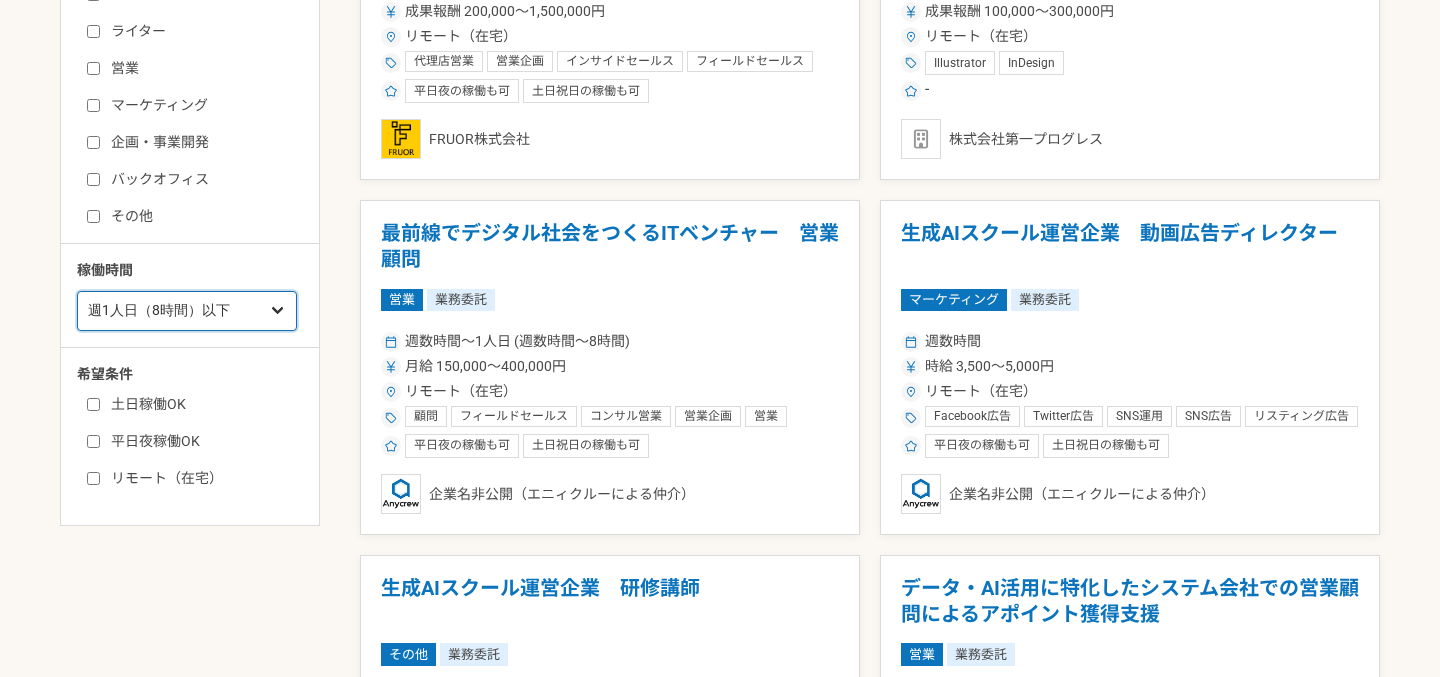 click on "週1人日（8時間）以下 週2人日（16時間）以下 週3人日（24時間）以下 週4人日（32時間）以下 週5人日（40時間）以下" at bounding box center (187, 311) 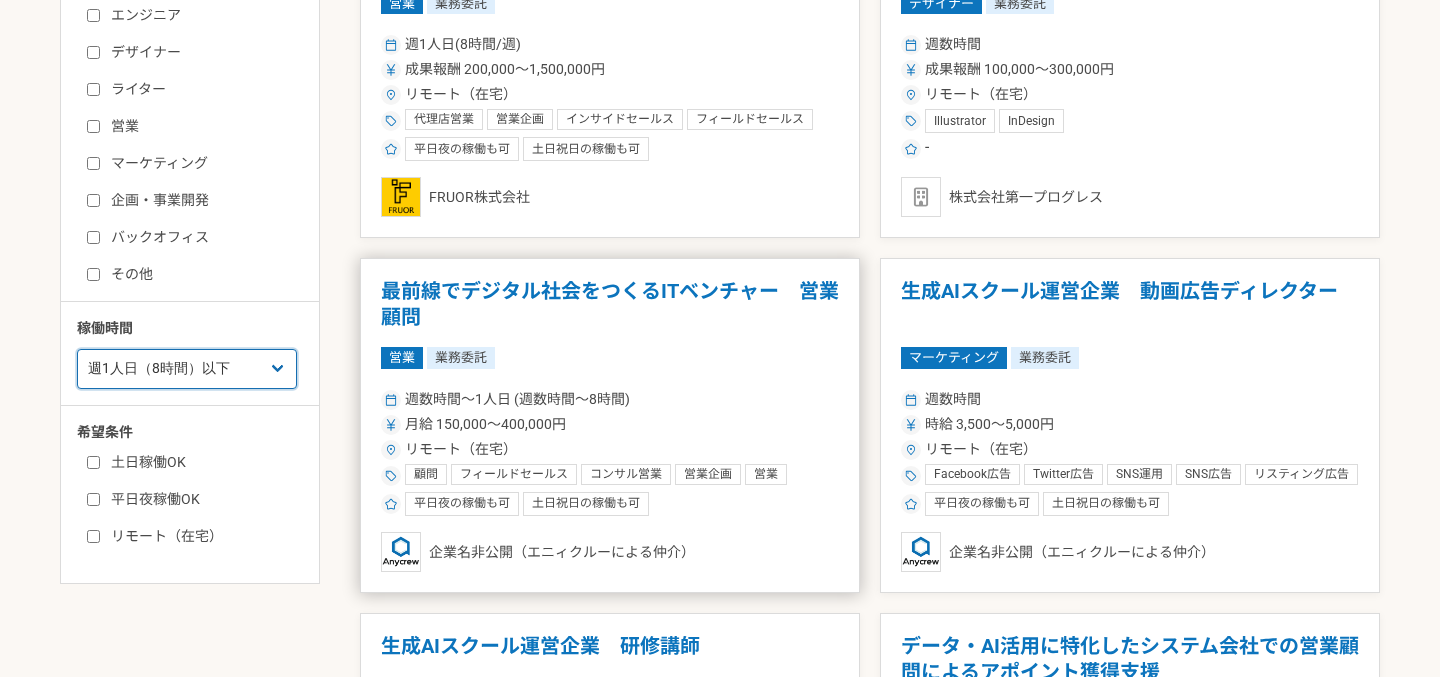 scroll, scrollTop: 494, scrollLeft: 0, axis: vertical 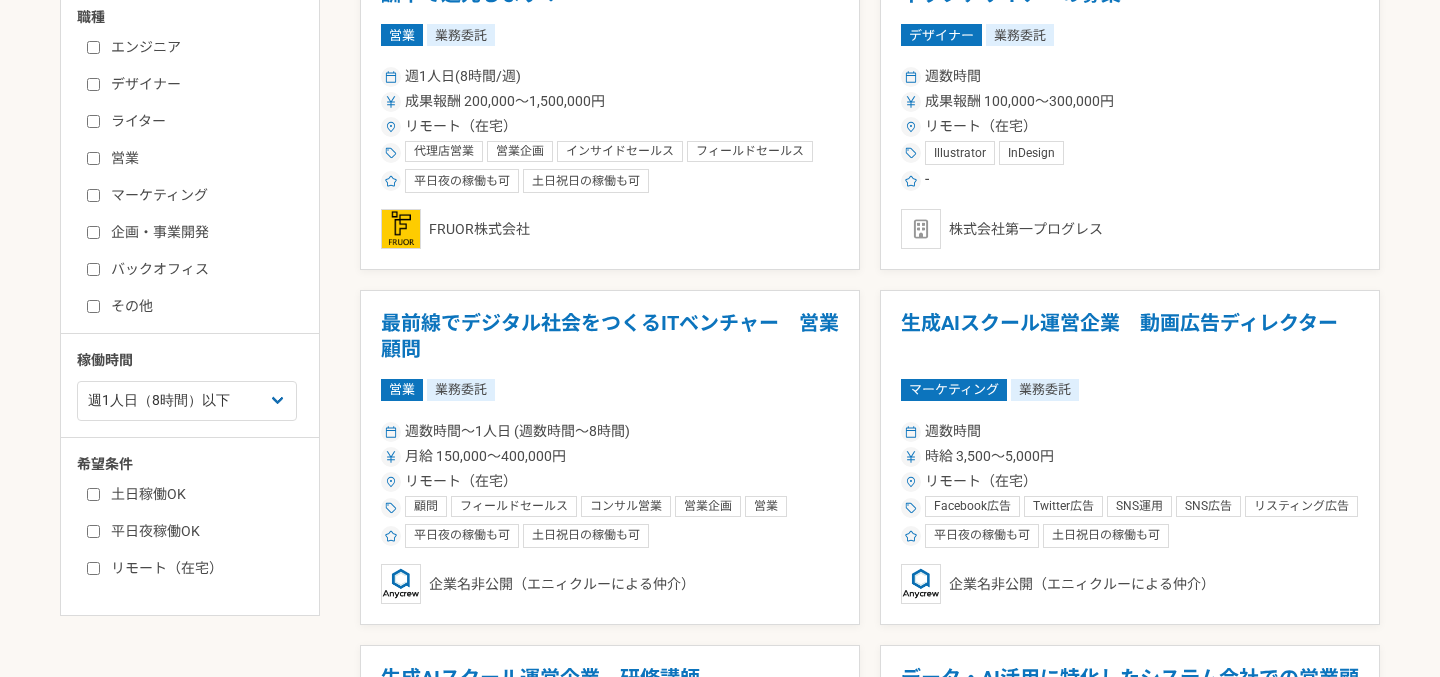 click on "募集中の案件のみ表示 職種 エンジニア デザイナー ライター 営業 マーケティング 企画・事業開発 バックオフィス その他 稼働時間 週1人日（8時間）以下 週2人日（16時間）以下 週3人日（24時間）以下 週4人日（32時間）以下 週5人日（40時間）以下 希望条件 土日稼働OK 平日夜稼働OK リモート（在宅） 【副業キャリアアドバイザー】業界最高水準の報酬率で還元します！ 営業 業務委託 週1人日(8時間/週) 成果報酬 200,000〜1,500,000円 リモート（在宅） 代理店営業 営業企画 インサイドセールス フィールドセールス コンサル営業 キャリアアドバイザー キャリアコンサルタント キャリアアドバイス キャリアカウンセラーとAFP キャリア開発支援 人材開発 人材育成 人材 人材採用 人材管理 コーチング 人事労務コンサルティング 人事 組織・人事コンサルティング - -" at bounding box center [720, 1779] 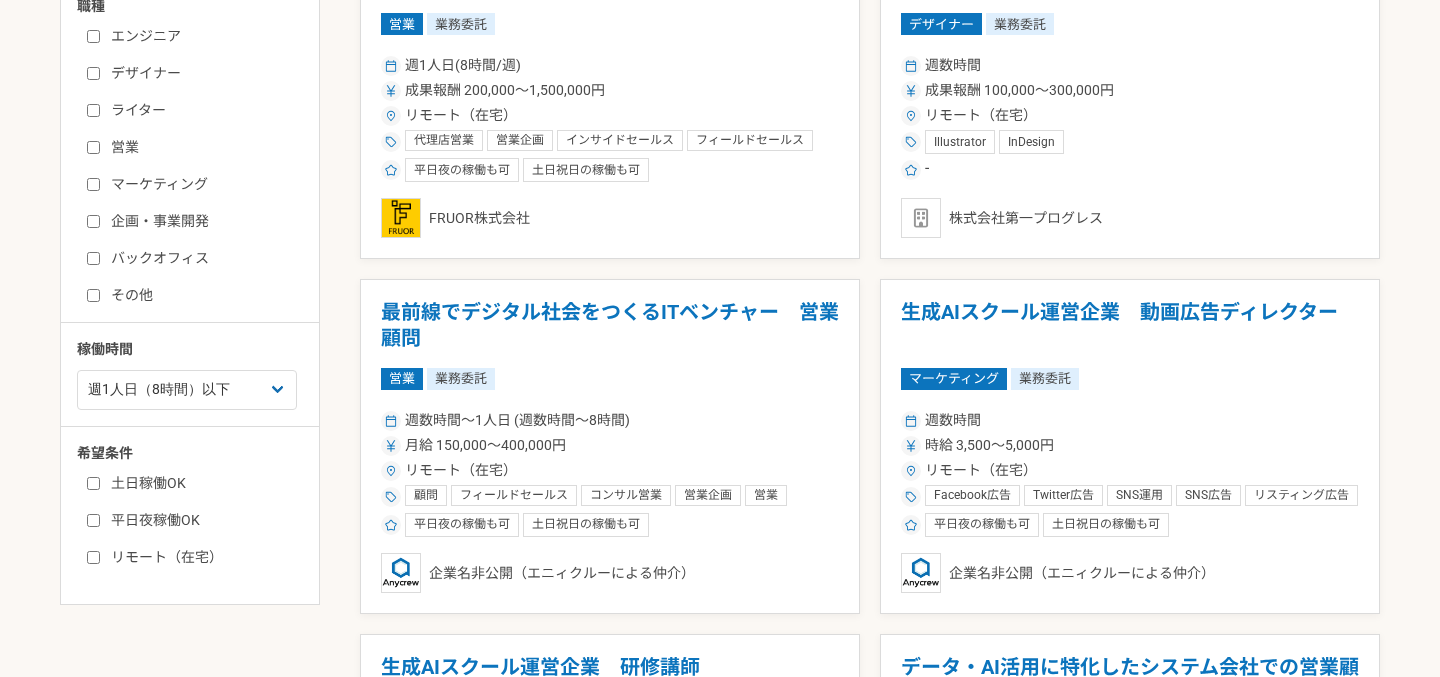 scroll, scrollTop: 509, scrollLeft: 0, axis: vertical 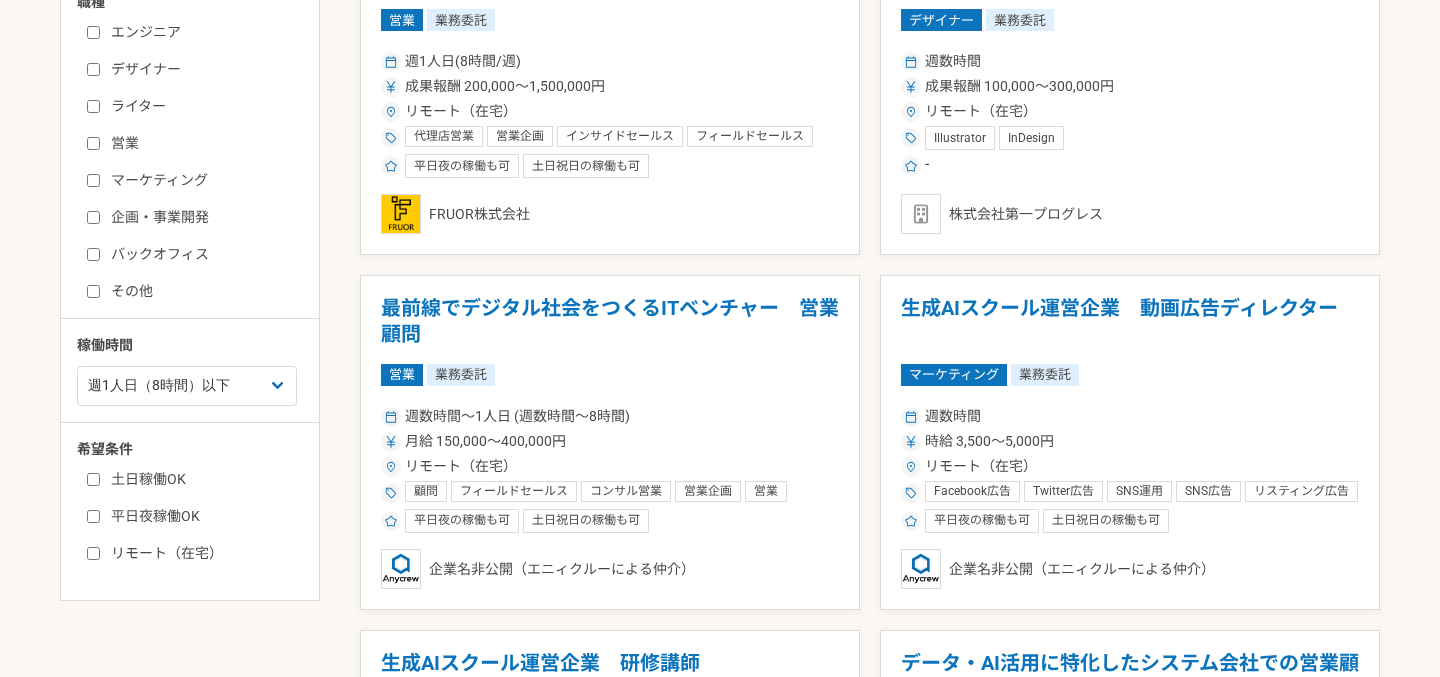 click on "募集中の案件のみ表示 職種 エンジニア デザイナー ライター 営業 マーケティング 企画・事業開発 バックオフィス その他 稼働時間 週1人日（8時間）以下 週2人日（16時間）以下 週3人日（24時間）以下 週4人日（32時間）以下 週5人日（40時間）以下 希望条件 土日稼働OK 平日夜稼働OK リモート（在宅） 【副業キャリアアドバイザー】業界最高水準の報酬率で還元します！ 営業 業務委託 週1人日(8時間/週) 成果報酬 200,000〜1,500,000円 リモート（在宅） 代理店営業 営業企画 インサイドセールス フィールドセールス コンサル営業 キャリアアドバイザー キャリアコンサルタント キャリアアドバイス キャリアカウンセラーとAFP キャリア開発支援 人材開発 人材育成 人材 人材採用 人材管理 コーチング 人事労務コンサルティング 人事 組織・人事コンサルティング - -" at bounding box center [720, 1764] 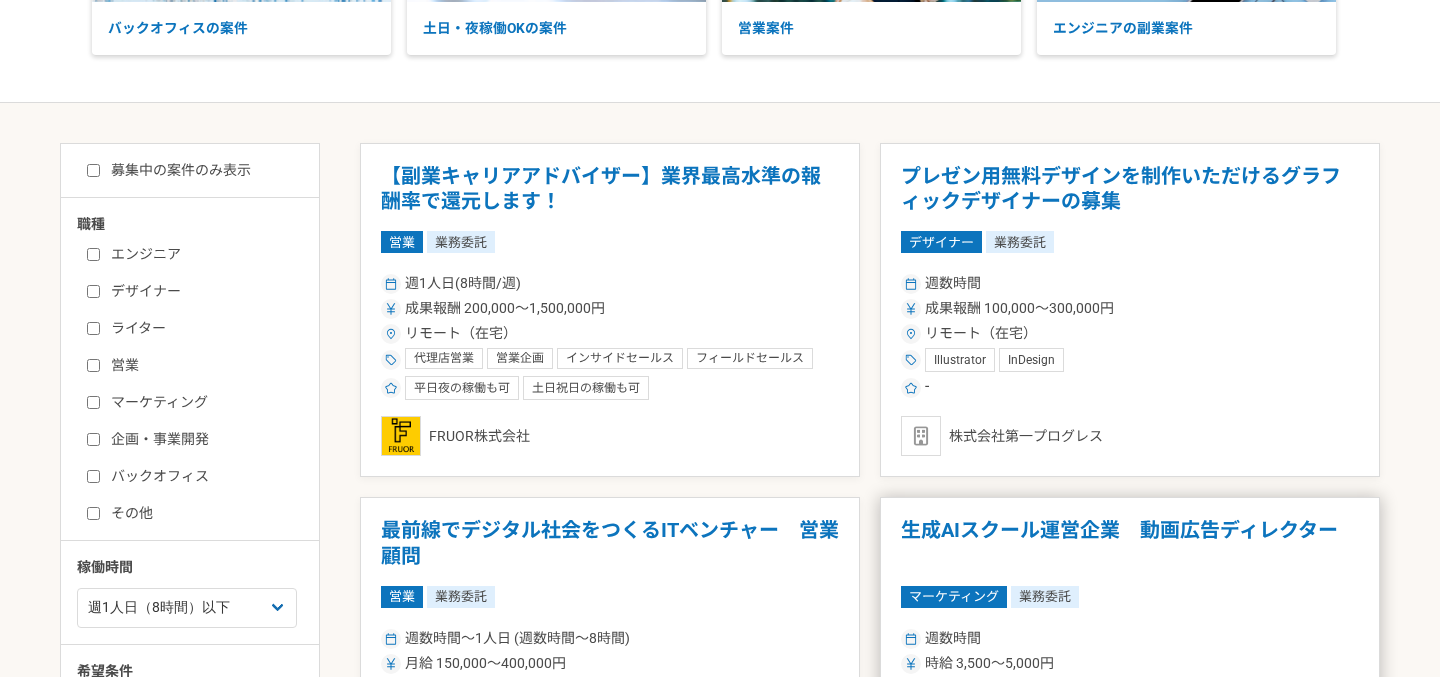 scroll, scrollTop: 276, scrollLeft: 0, axis: vertical 